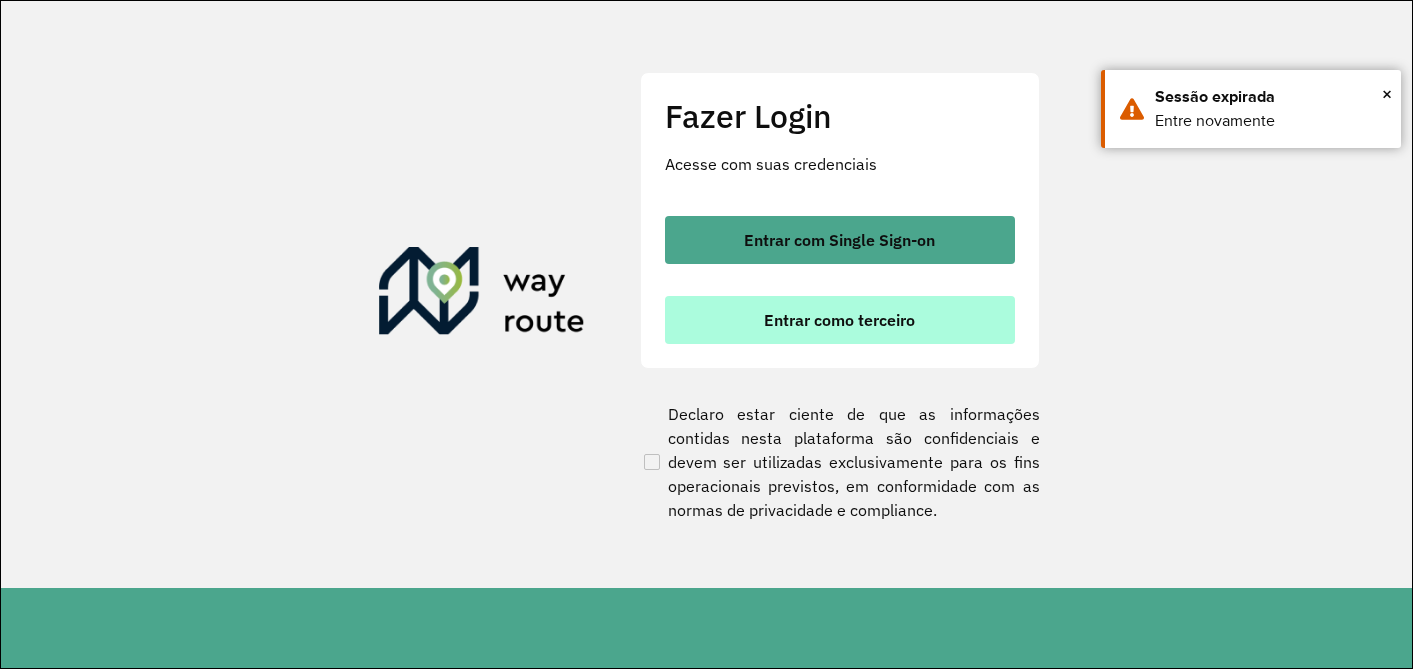 scroll, scrollTop: 0, scrollLeft: 0, axis: both 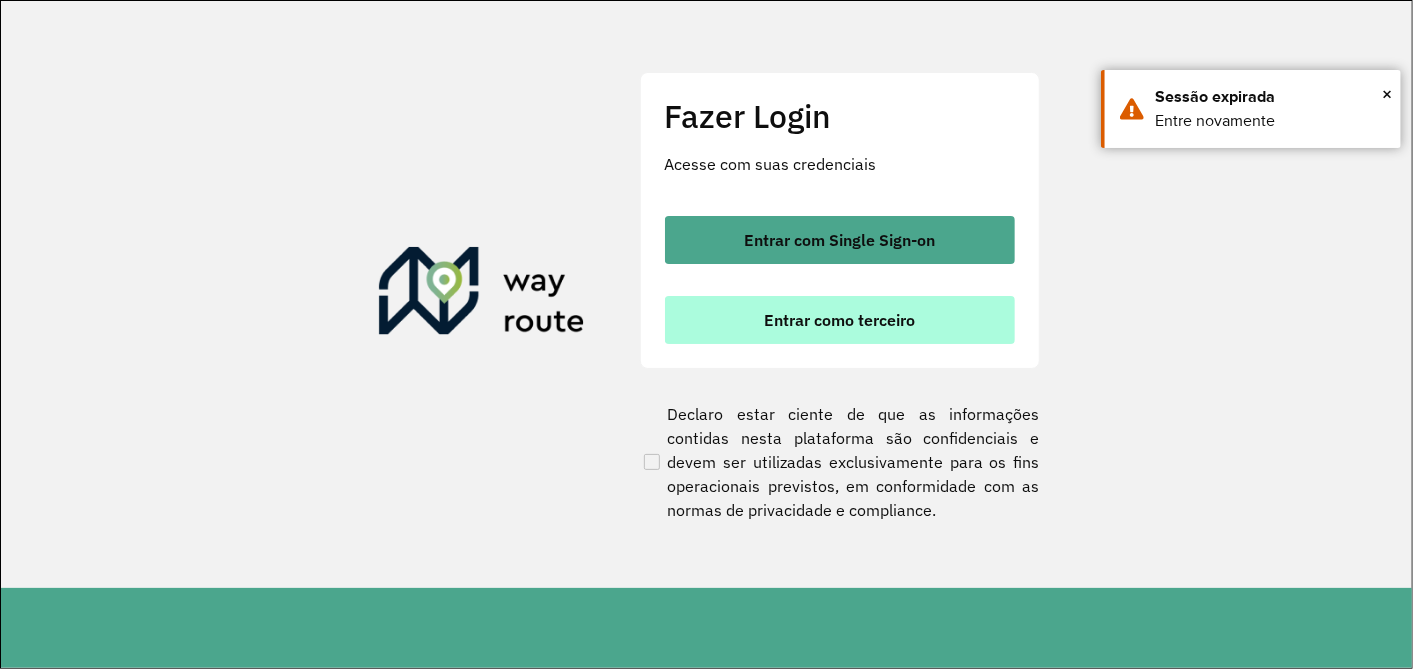 click on "Entrar como terceiro" at bounding box center [840, 320] 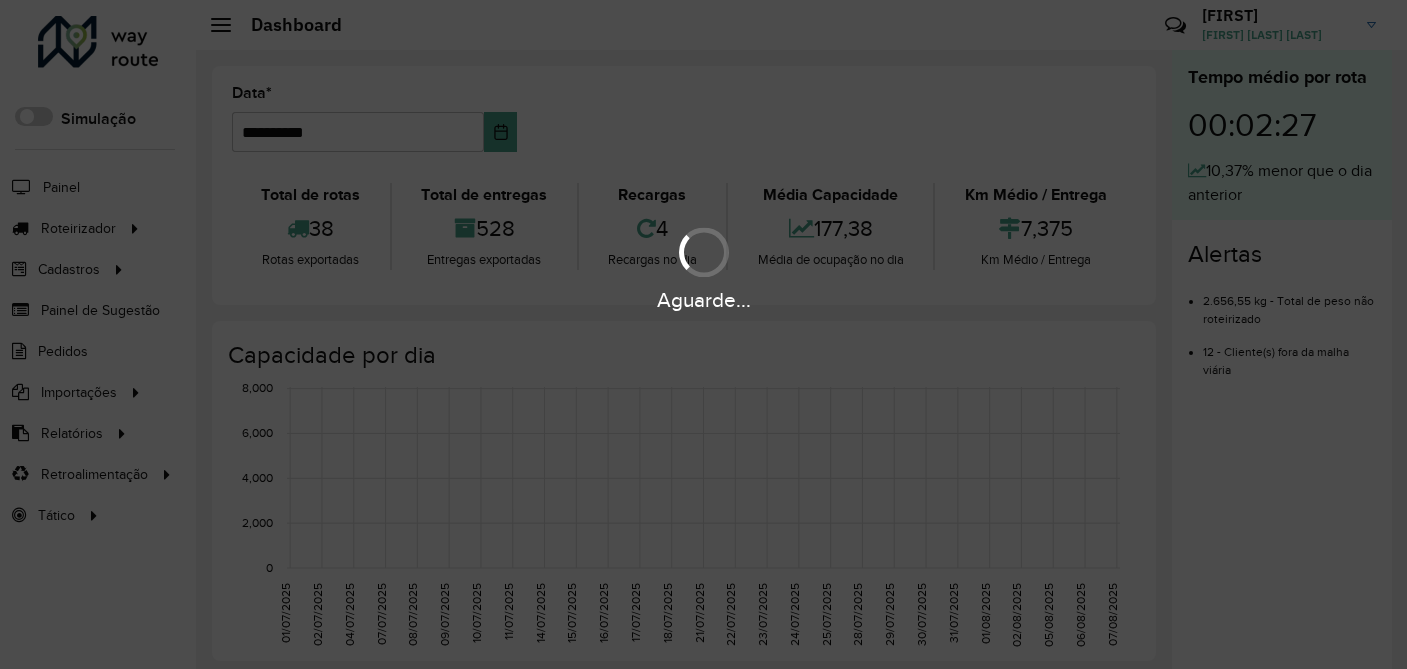 scroll, scrollTop: 0, scrollLeft: 0, axis: both 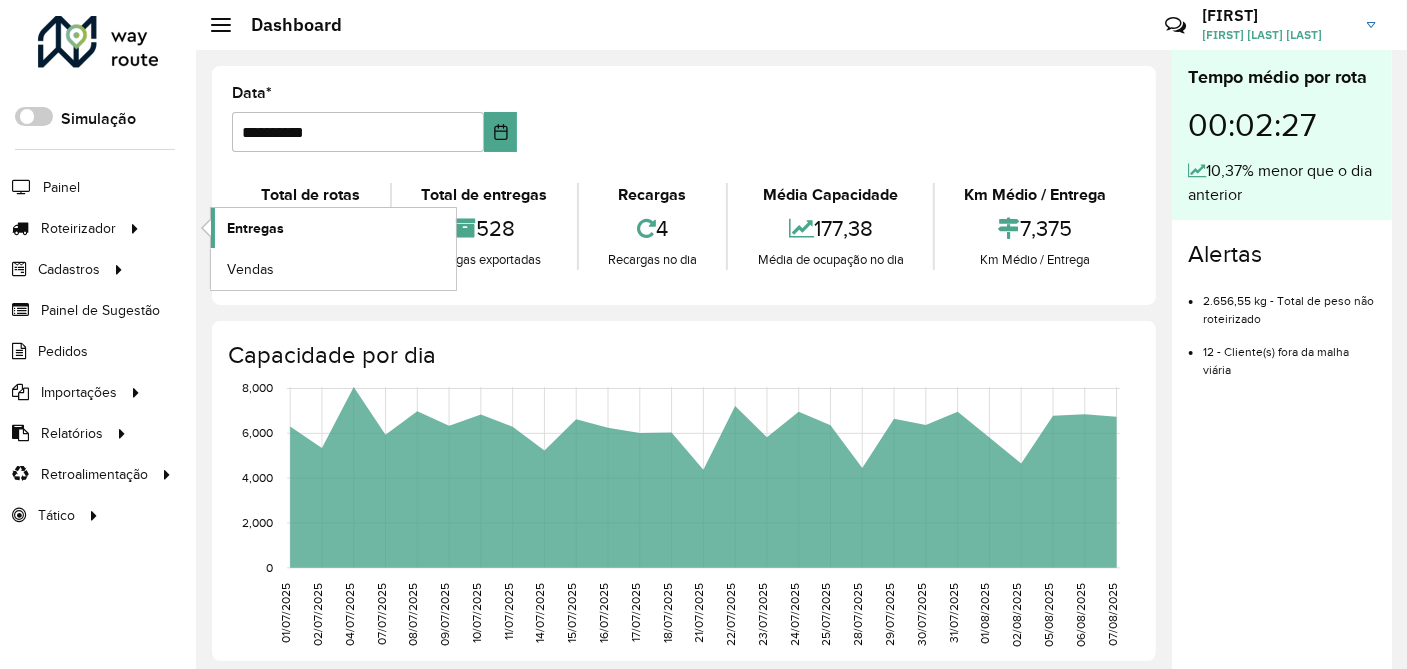 click on "Entregas" 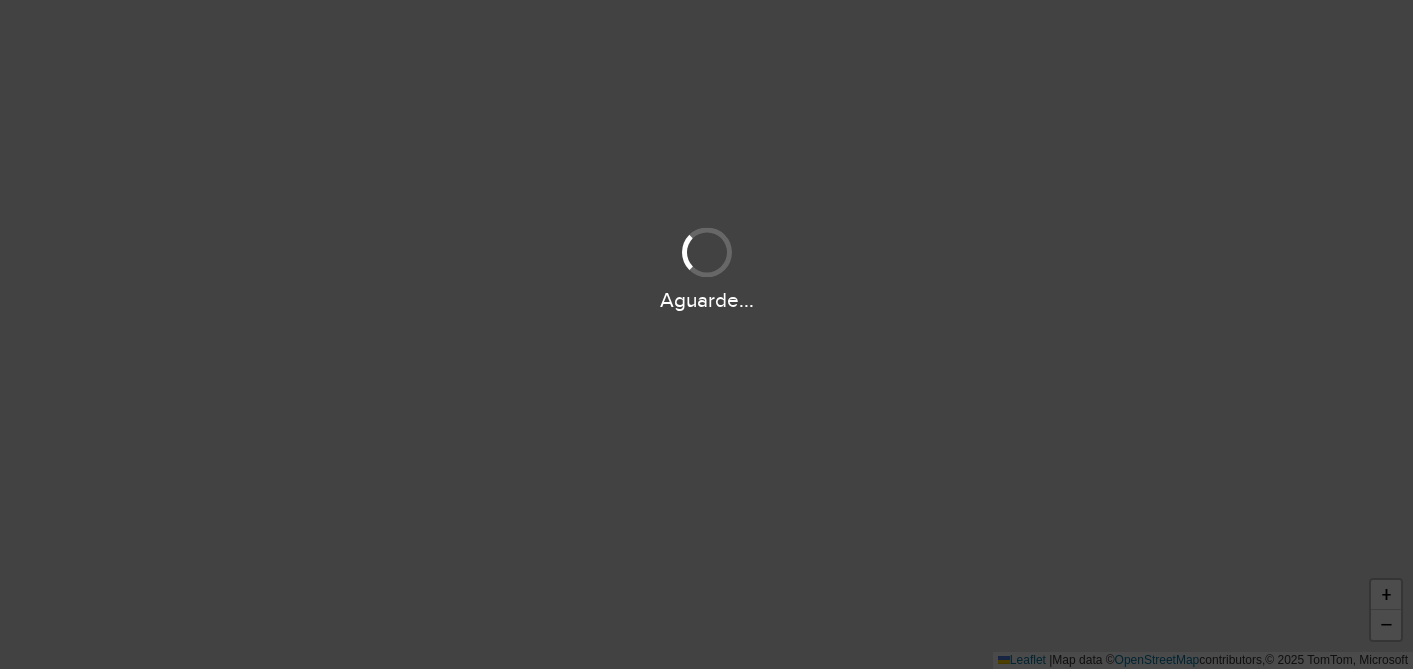 scroll, scrollTop: 0, scrollLeft: 0, axis: both 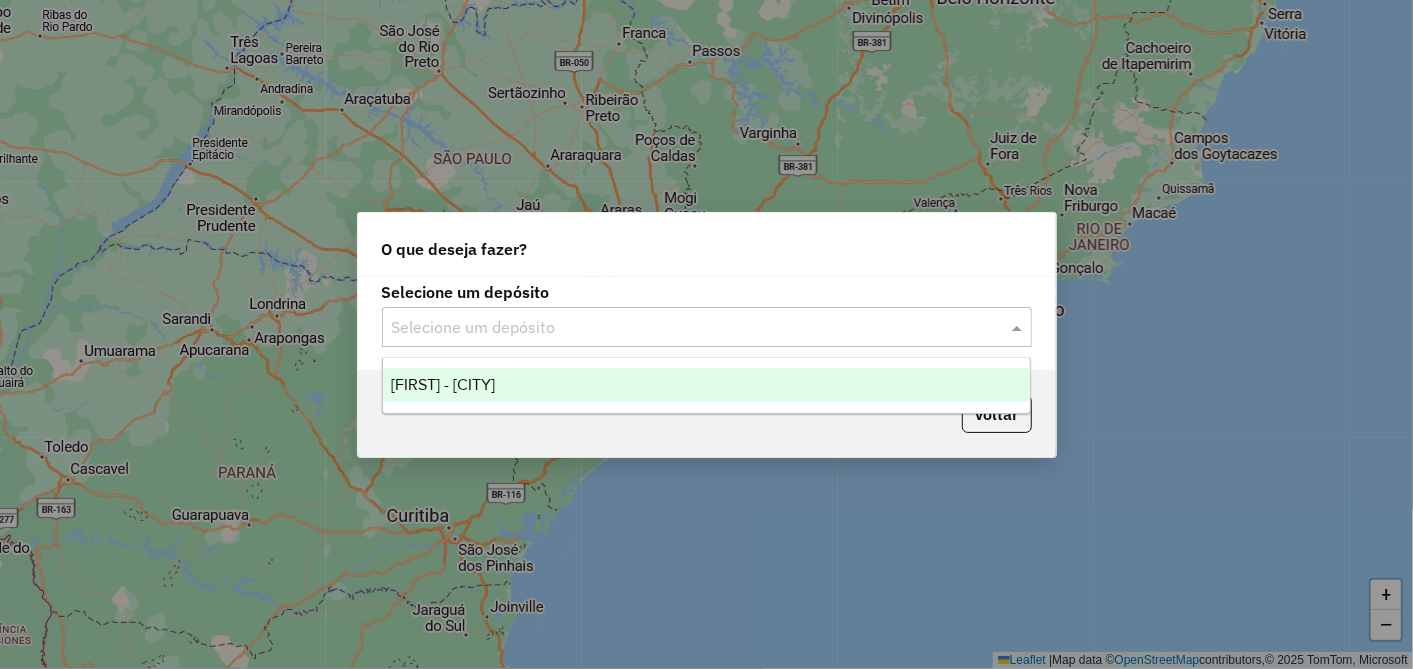 click 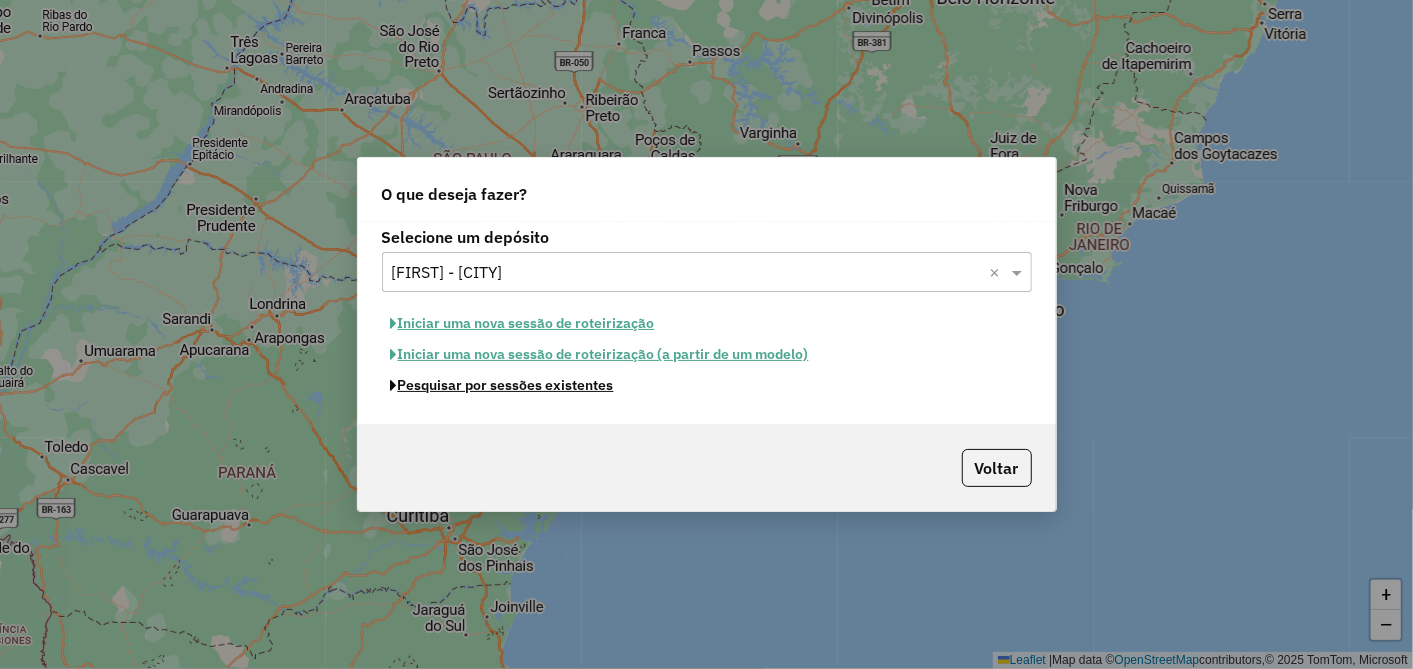 click on "Pesquisar por sessões existentes" 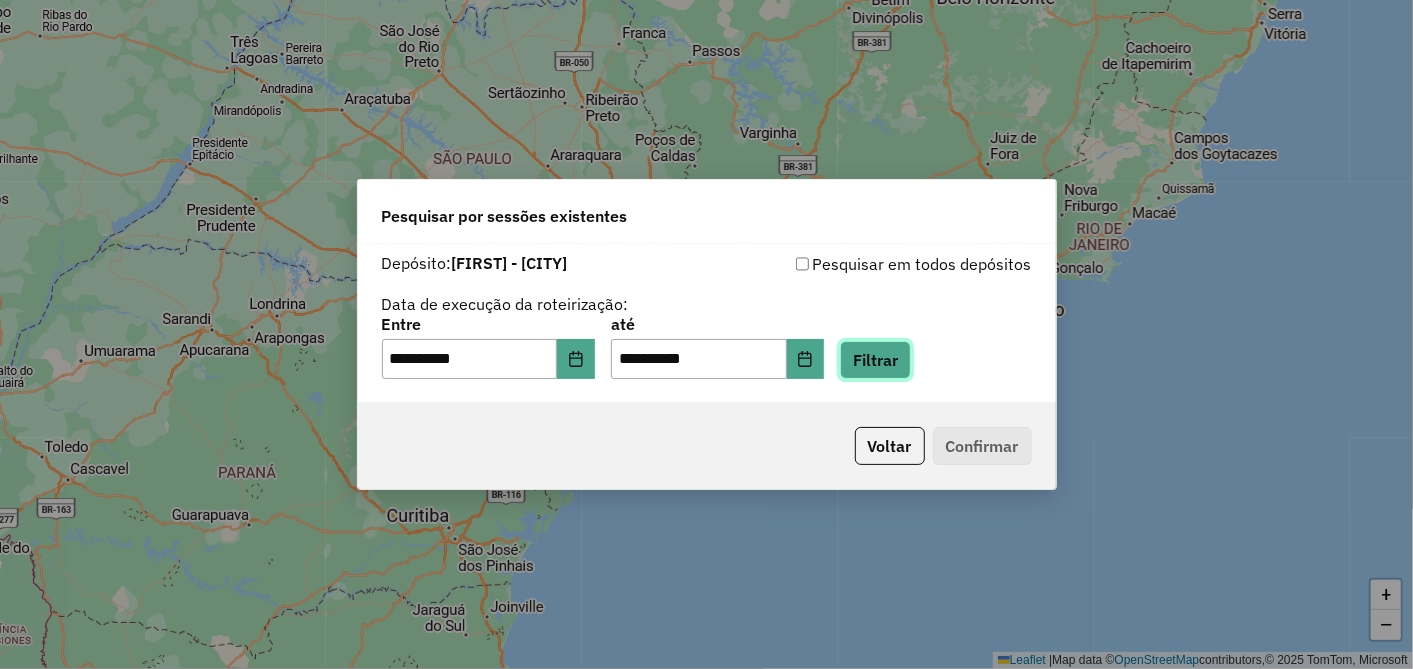 click on "Filtrar" 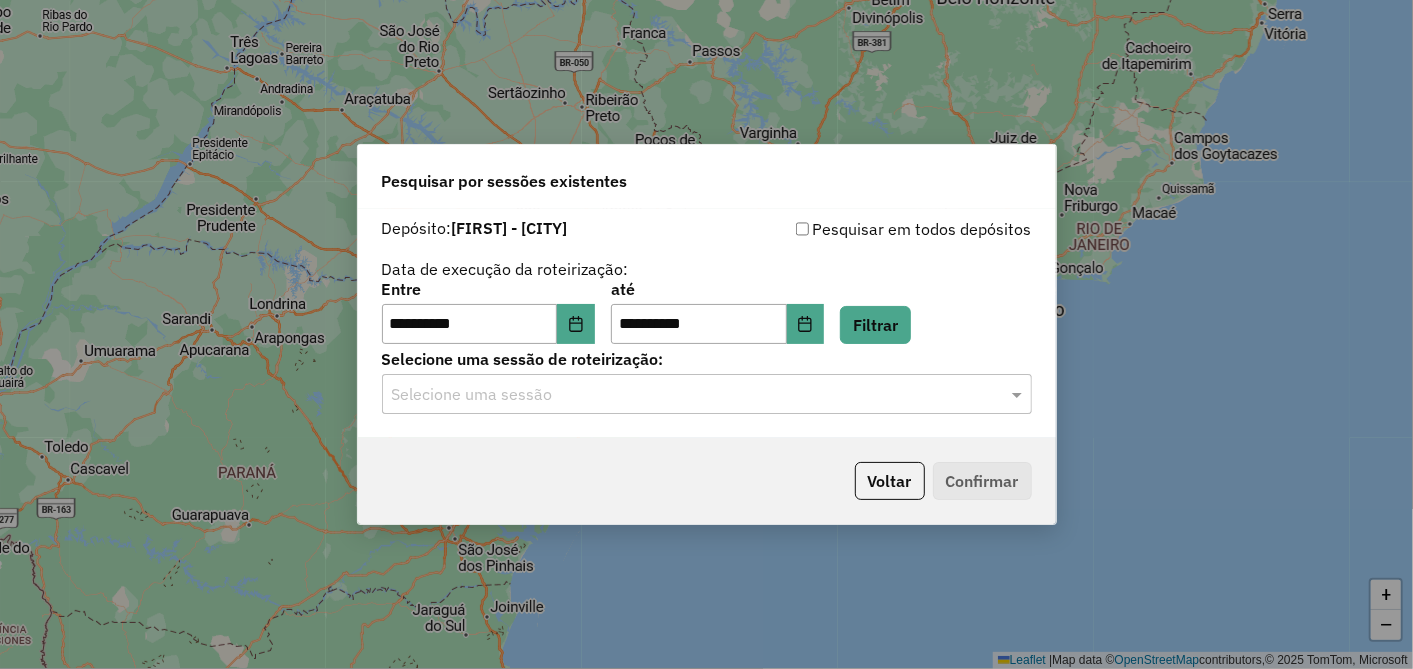 click 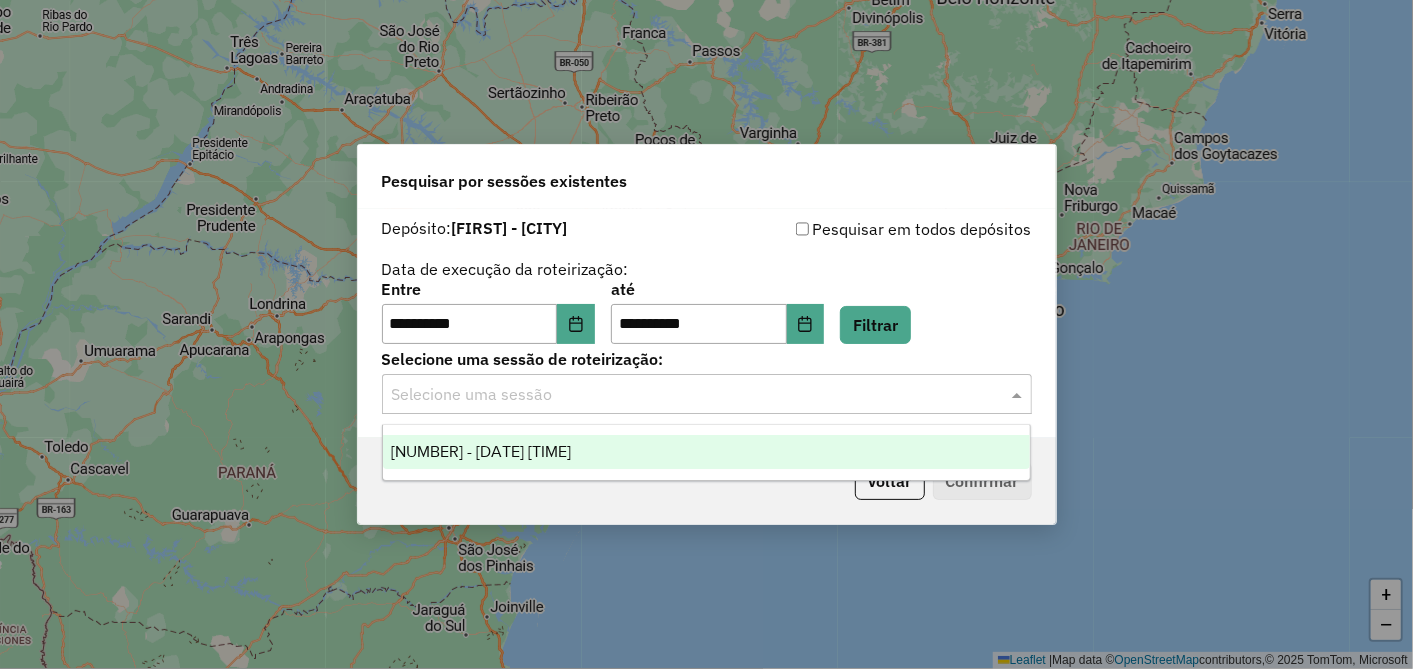 click on "[NUMBER] - [DATE] [TIME]" at bounding box center (481, 451) 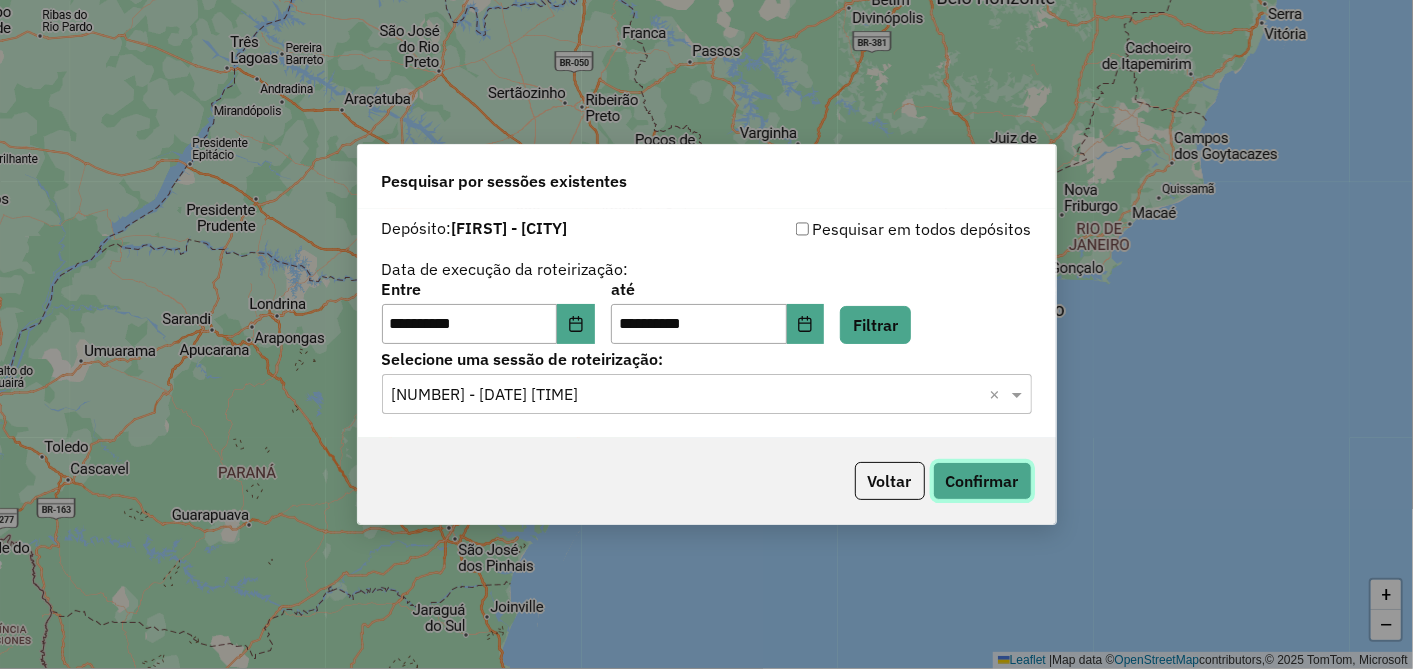 click on "Confirmar" 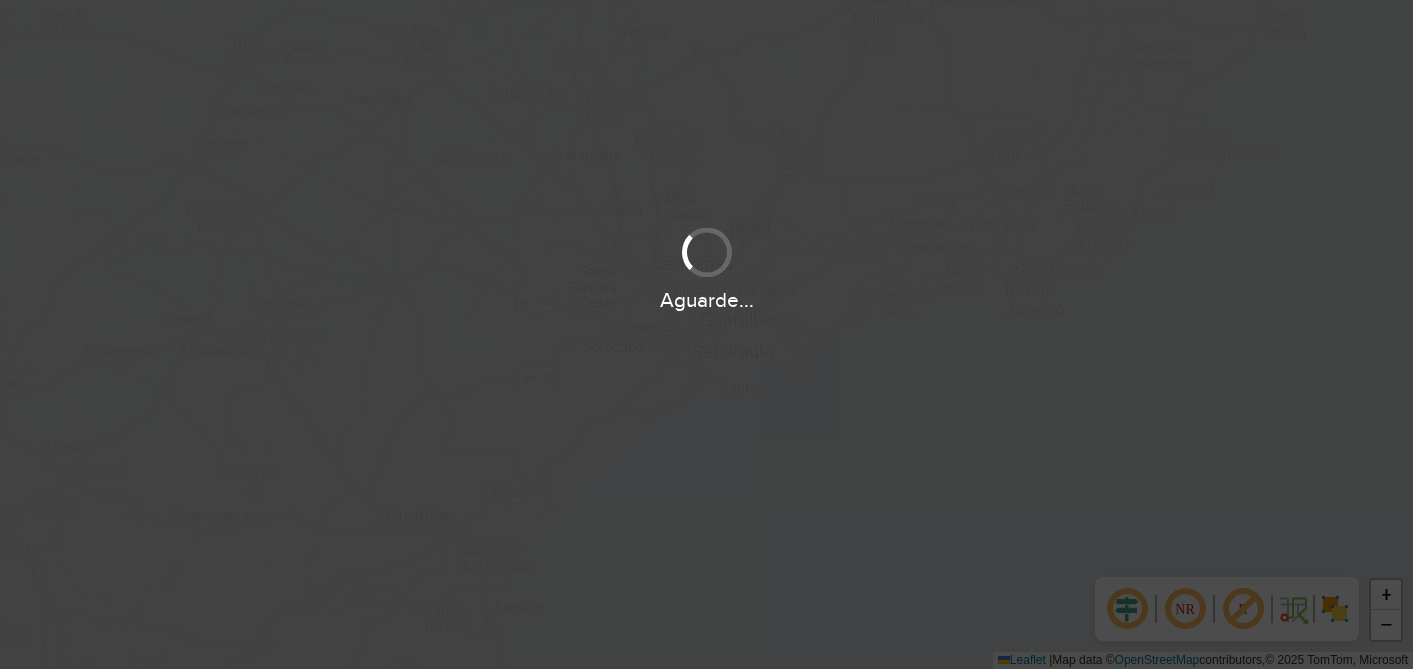 scroll, scrollTop: 0, scrollLeft: 0, axis: both 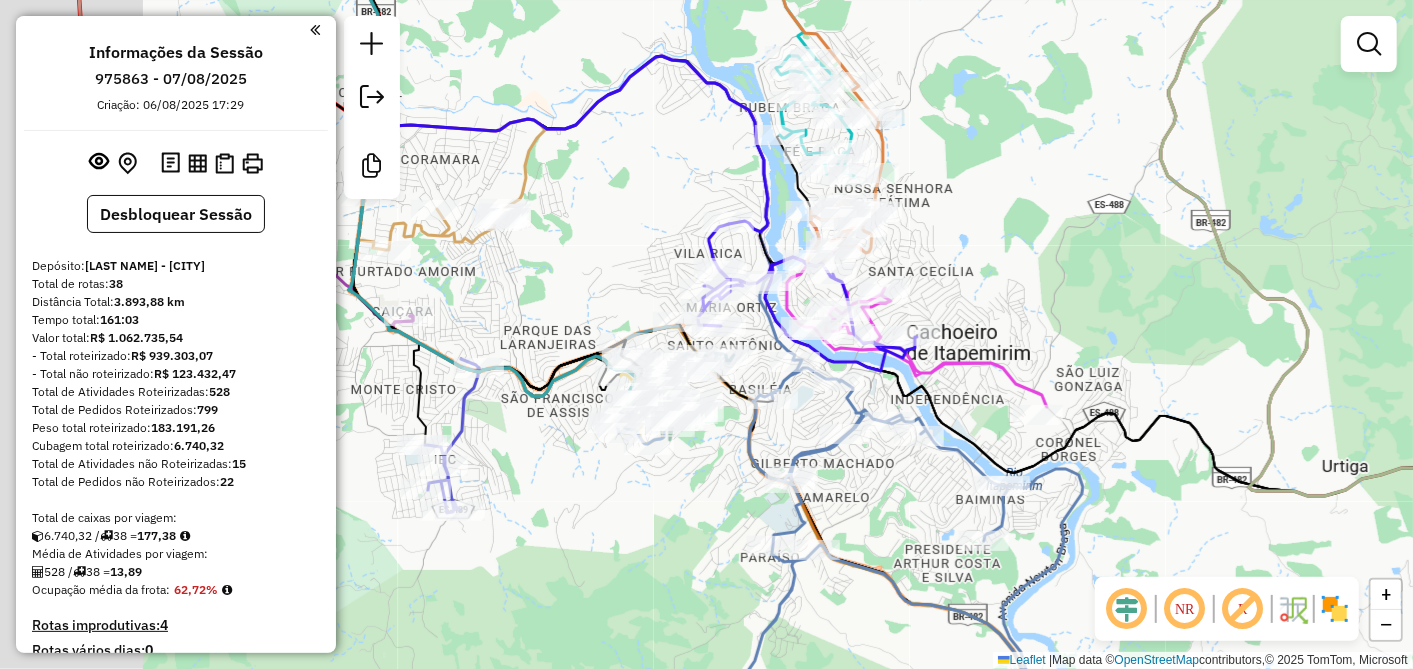 drag, startPoint x: 780, startPoint y: 315, endPoint x: 967, endPoint y: 267, distance: 193.06216 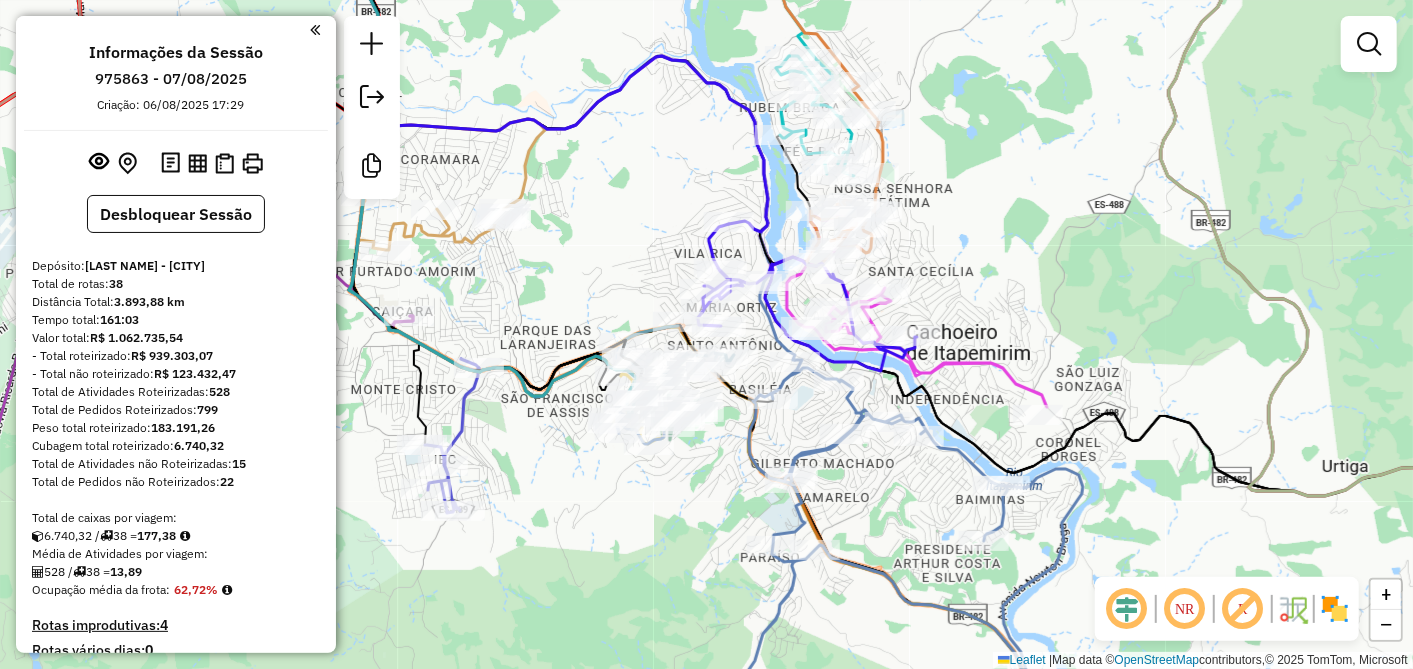 click 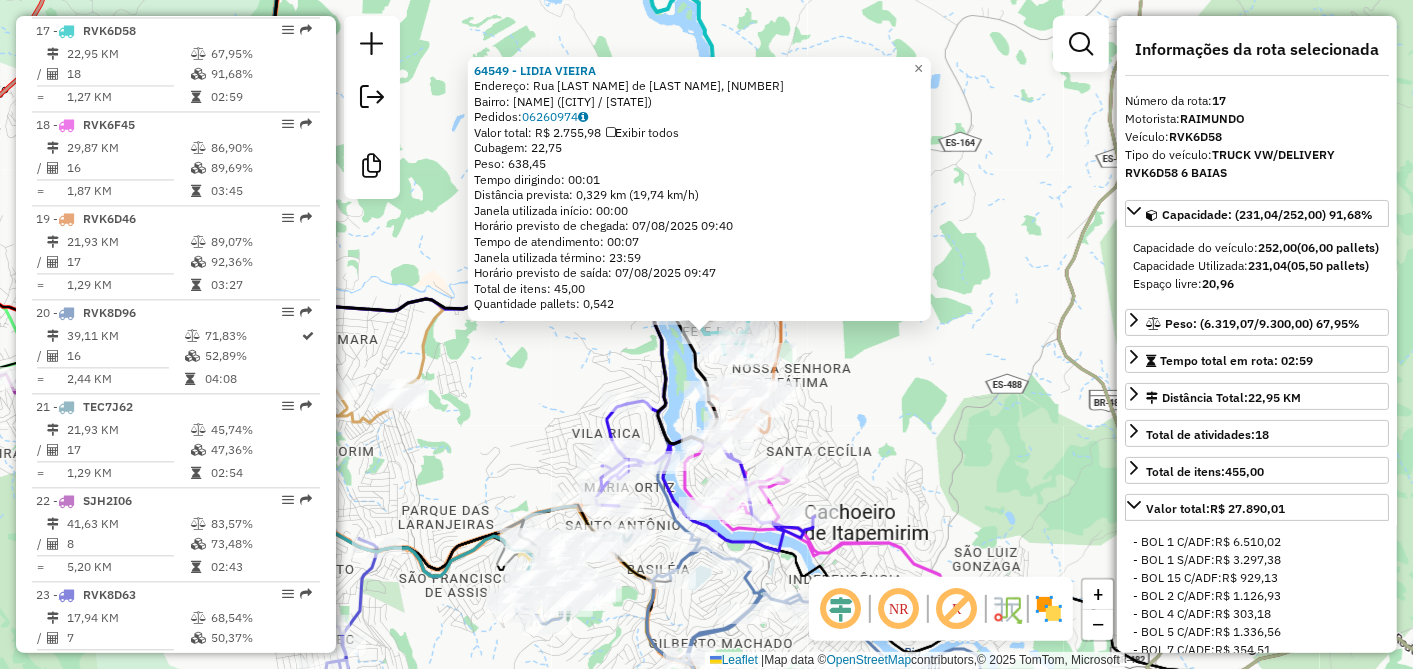 scroll, scrollTop: 2285, scrollLeft: 0, axis: vertical 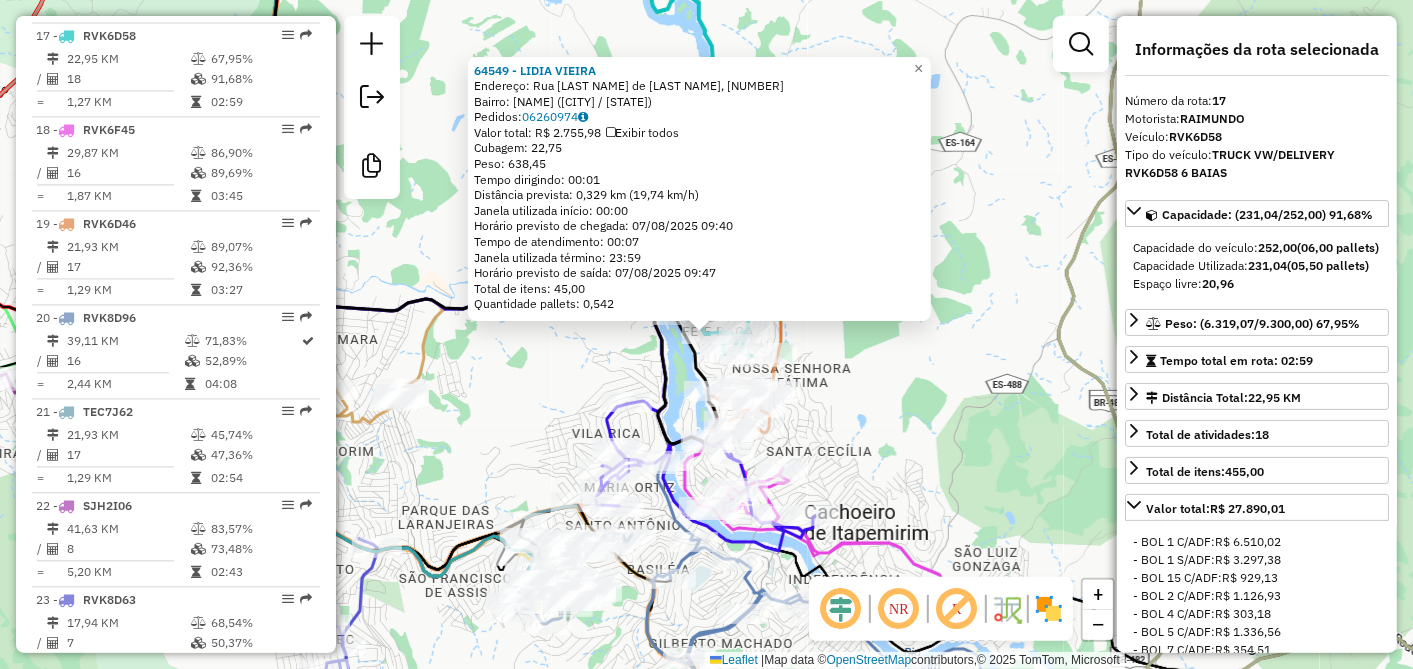 click on "Endereço: Rua [LAST NAME] de [LAST NAME], [NUMBER]   Bairro: [LAST NAME] ([CITY] / [STATE])   Pedidos:  [NUMBER]   Valor total: R$ [PRICE]   Exibir todos   Cubagem: [NUMBER]  Peso: [NUMBER]  Tempo dirigindo: [TIME]   Distância prevista: [NUMBER] km ([NUMBER] km/h)   Janela utilizada início: [TIME]   Horário previsto de chegada: [DATE] [TIME]   Tempo de atendimento: [TIME]   Janela utilizada término: [TIME]   Horário previsto de saída: [DATE] [TIME]   Total de itens: [NUMBER]   Quantidade pallets: [NUMBER]  × Janela de atendimento Grade de atendimento Capacidade Transportadoras Veículos Cliente Pedidos  Rotas Selecione os dias de semana para filtrar as janelas de atendimento  Seg   Ter   Qua   Qui   Sex   Sáb   Dom  Informe o período da janela de atendimento: De: Até:  Filtrar exatamente a janela do cliente  Considerar janela de atendimento padrão  Selecione os dias de semana para filtrar as grades de atendimento  Seg   Ter   Qua   Qui   Sex   Sáb   Dom   Peso mínimo:   Peso máximo:   De:   Até:" 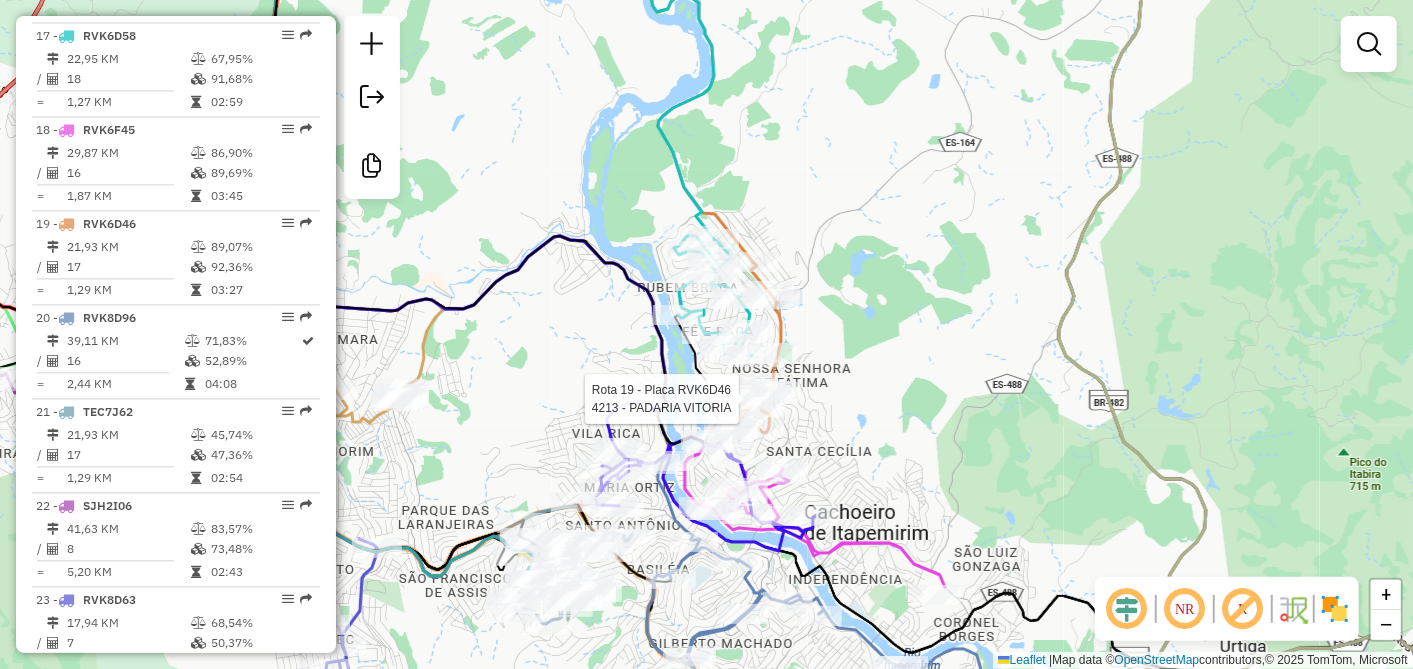 select on "**********" 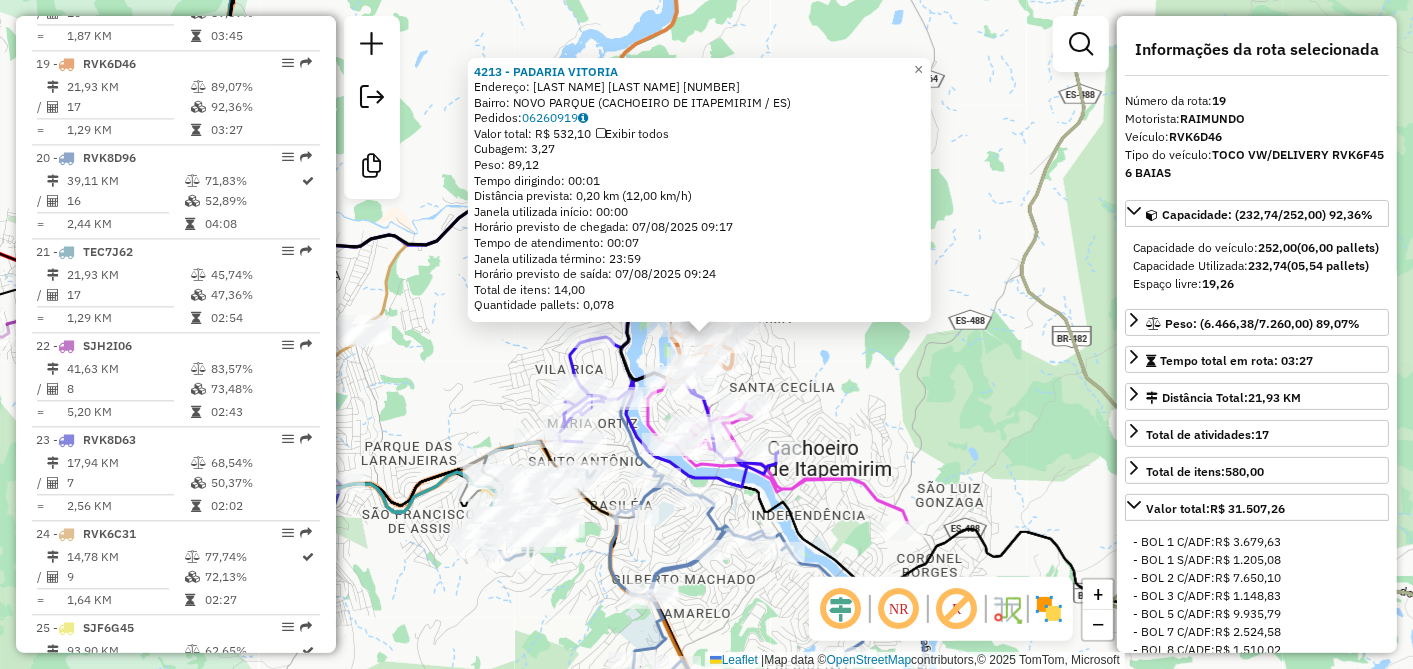 scroll, scrollTop: 2473, scrollLeft: 0, axis: vertical 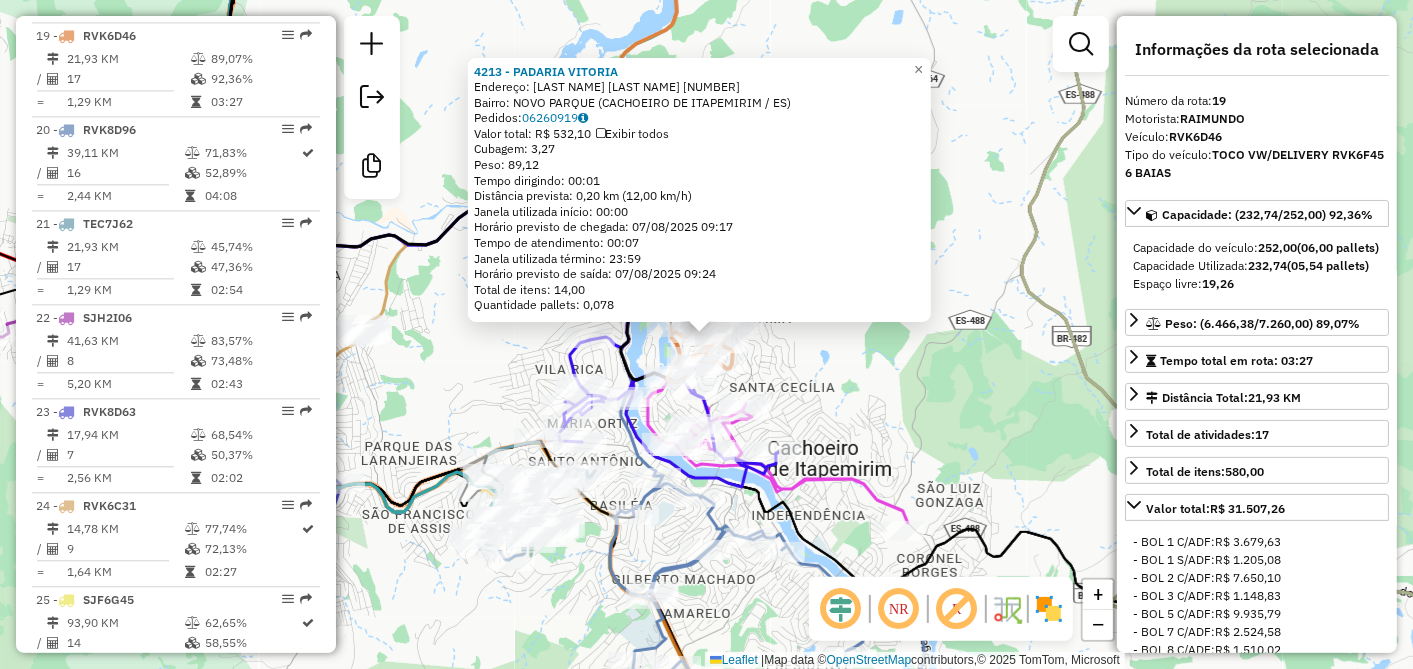 click on "Endereço:  [LAST NAME] [NUMBER]   Bairro: [LAST NAME] ([CITY] / [STATE])   Pedidos:  [NUMBER]   Valor total: R$ [PRICE]   Exibir todos   Cubagem: [NUMBER]  Peso: [NUMBER]  Tempo dirigindo: [TIME]   Distância prevista: [NUMBER] km ([NUMBER] km/h)   Janela utilizada início: [TIME]   Horário previsto de chegada: [DATE] [TIME]   Tempo de atendimento: [TIME]   Janela utilizada término: [TIME]   Horário previsto de saída: [DATE] [TIME]   Total de itens: [NUMBER]   Quantidade pallets: [NUMBER]  × Janela de atendimento Grade de atendimento Capacidade Transportadoras Veículos Cliente Pedidos  Rotas Selecione os dias de semana para filtrar as janelas de atendimento  Seg   Ter   Qua   Qui   Sex   Sáb   Dom  Informe o período da janela de atendimento: De: Até:  Filtrar exatamente a janela do cliente  Considerar janela de atendimento padrão  Selecione os dias de semana para filtrar as grades de atendimento  Seg   Ter   Qua   Qui   Sex   Sáb   Dom   Peso mínimo:   Peso máximo:   De:   Até:" 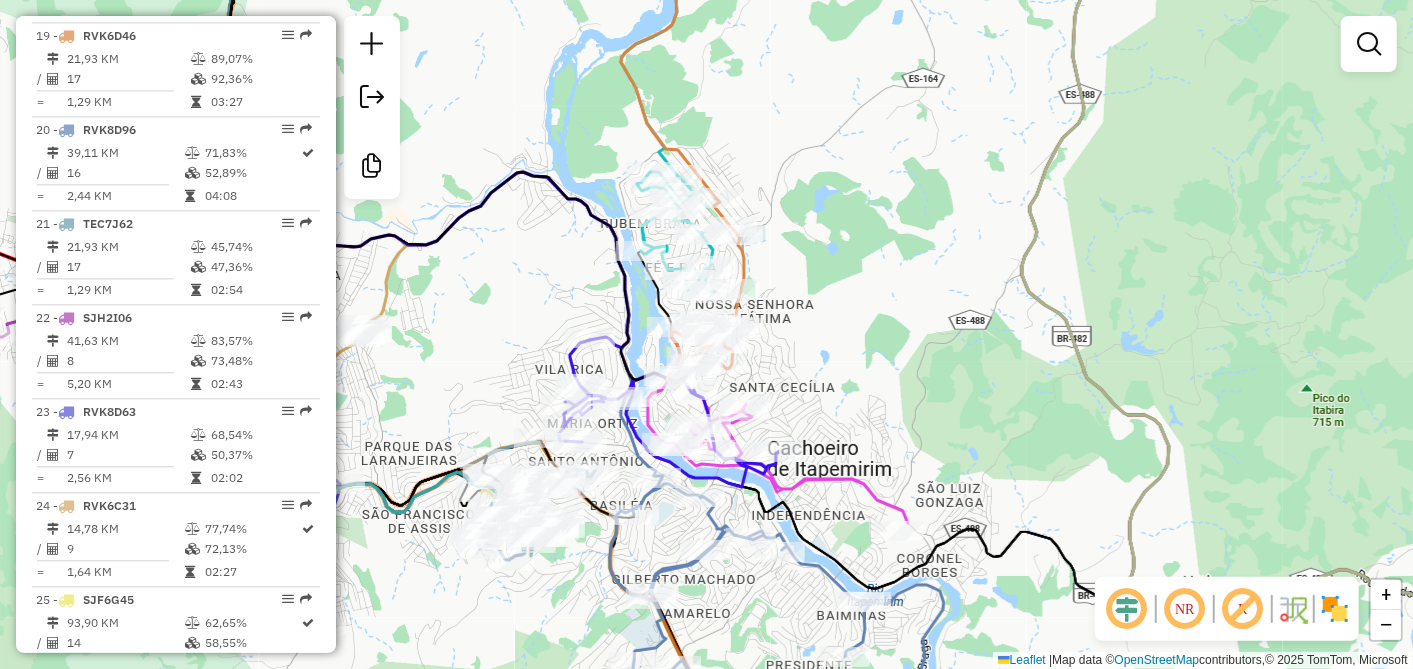 drag, startPoint x: 1006, startPoint y: 277, endPoint x: 982, endPoint y: 297, distance: 31.241 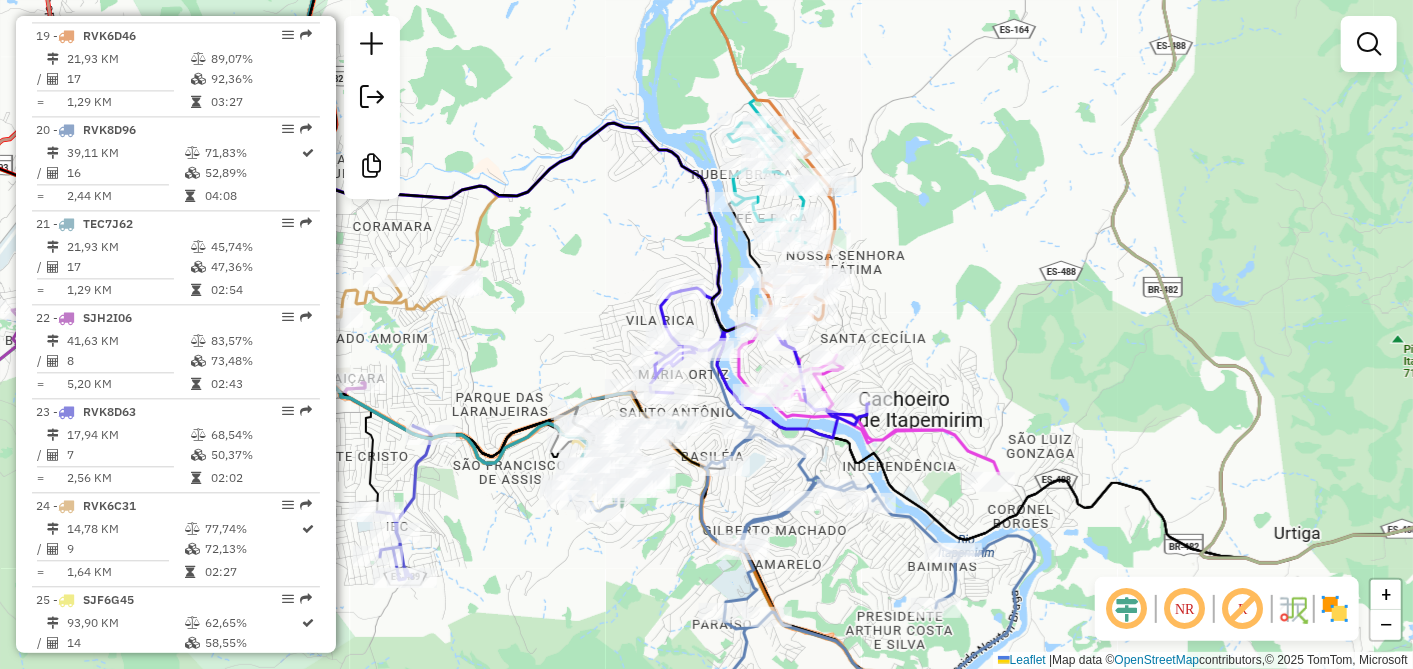 drag, startPoint x: 864, startPoint y: 325, endPoint x: 1004, endPoint y: 242, distance: 162.75441 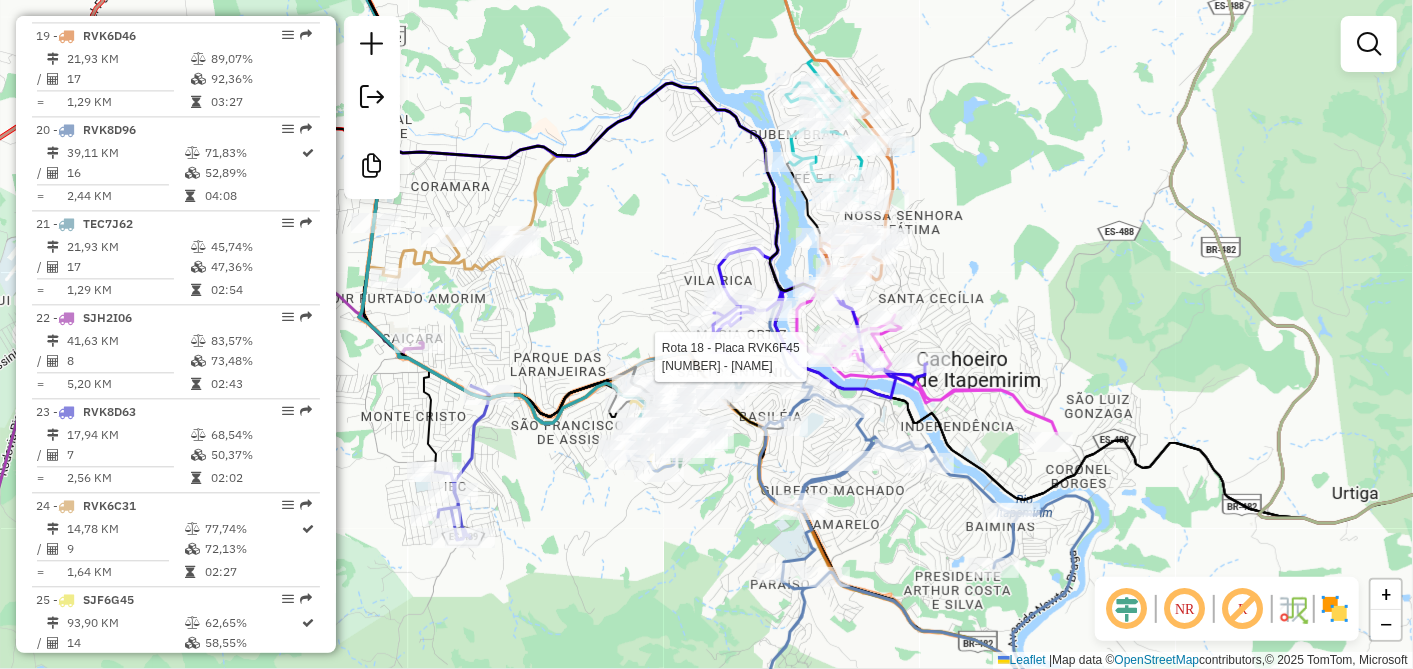 select on "**********" 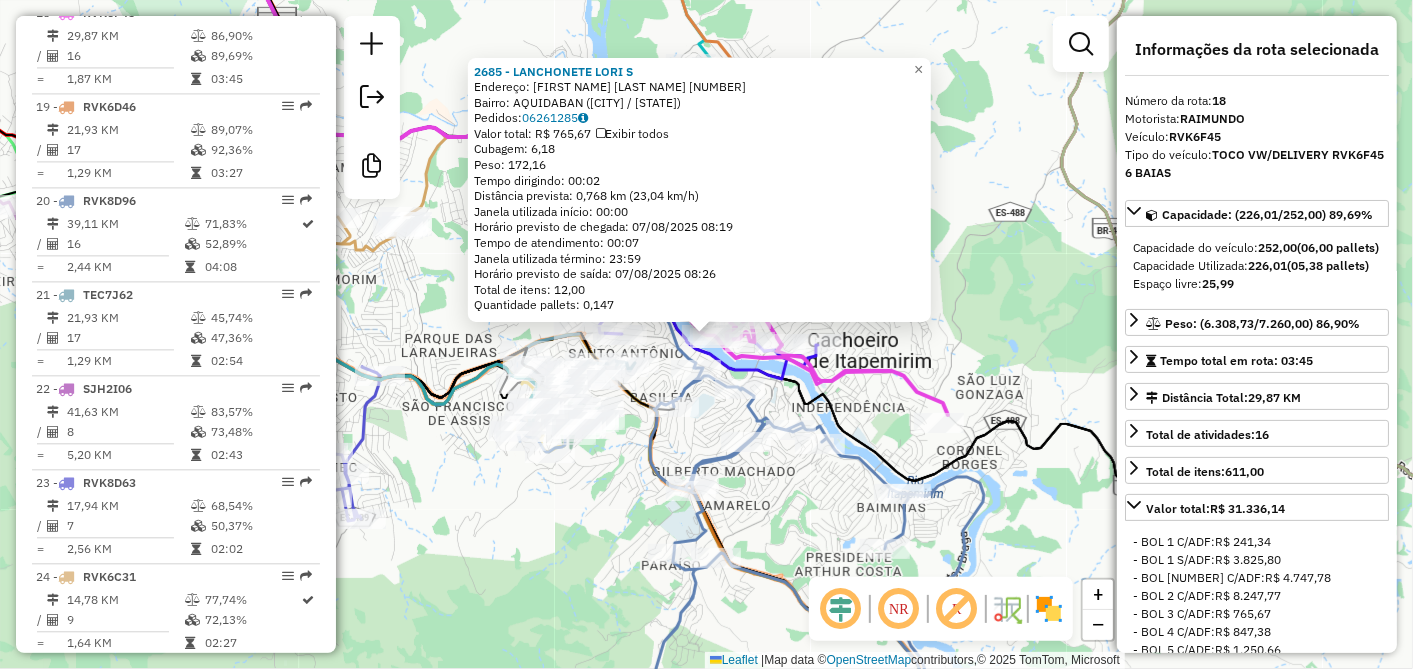 scroll, scrollTop: 2379, scrollLeft: 0, axis: vertical 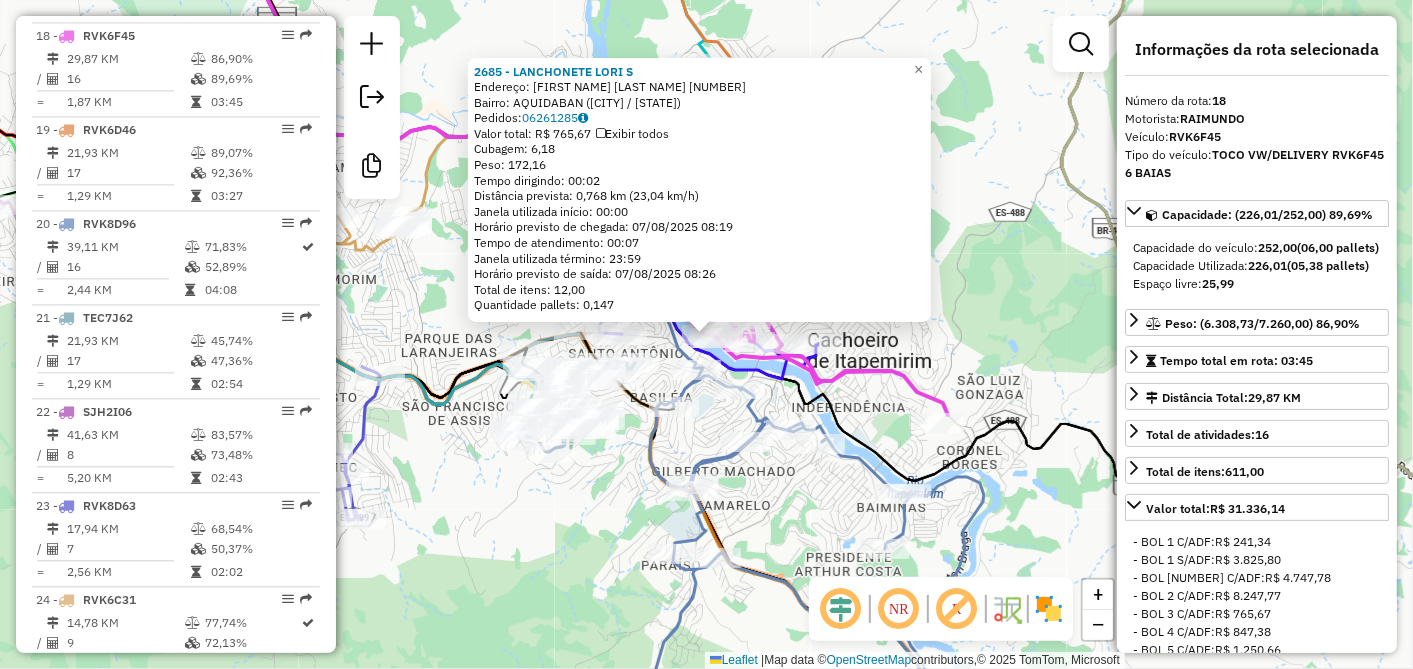 click on "[NUMBER] - [NAME] Endereço: [NAME] [NUMBER] Bairro: [NAME] ([CITY] / [STATE]) Pedidos: [NUMBER] Valor total: R$ [AMOUNT] Exibir todos Cubagem: [NUMBER] Peso: [NUMBER] Tempo dirigindo: [TIME] Distância prevista: [NUMBER] km ([NUMBER] km/h) Janela utilizada início: [TIME] Horário previsto de chegada: [DATE] [TIME] Tempo de atendimento: [TIME] Janela utilizada término: [TIME] Horário previsto de saída: [DATE] [TIME] Total de itens: [NUMBER] Quantidade pallets: [NUMBER] × Janela de atendimento Grade de atendimento Capacidade Transportadoras Veículos Cliente Pedidos Rotas Selecione os dias de semana para filtrar as janelas de atendimento Seg Ter Qua Qui Sex Sáb Dom Informe o período da janela de atendimento: De: Até: Filtrar exatamente a janela do cliente Considerar janela de atendimento padrão Selecione os dias de semana para filtrar as grades de atendimento Seg Ter Qua Qui Sex Sáb Dom Peso mínimo: Peso máximo: De: Até: +" 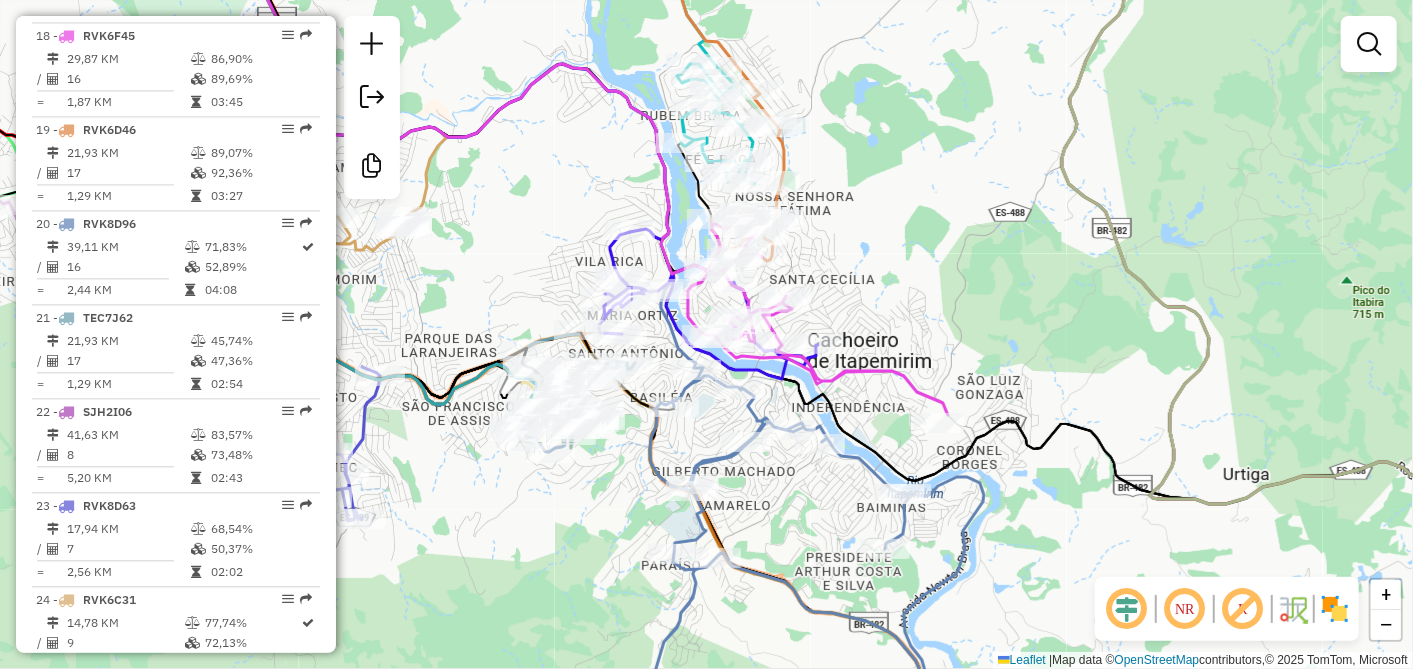 drag, startPoint x: 991, startPoint y: 338, endPoint x: 1054, endPoint y: 303, distance: 72.06941 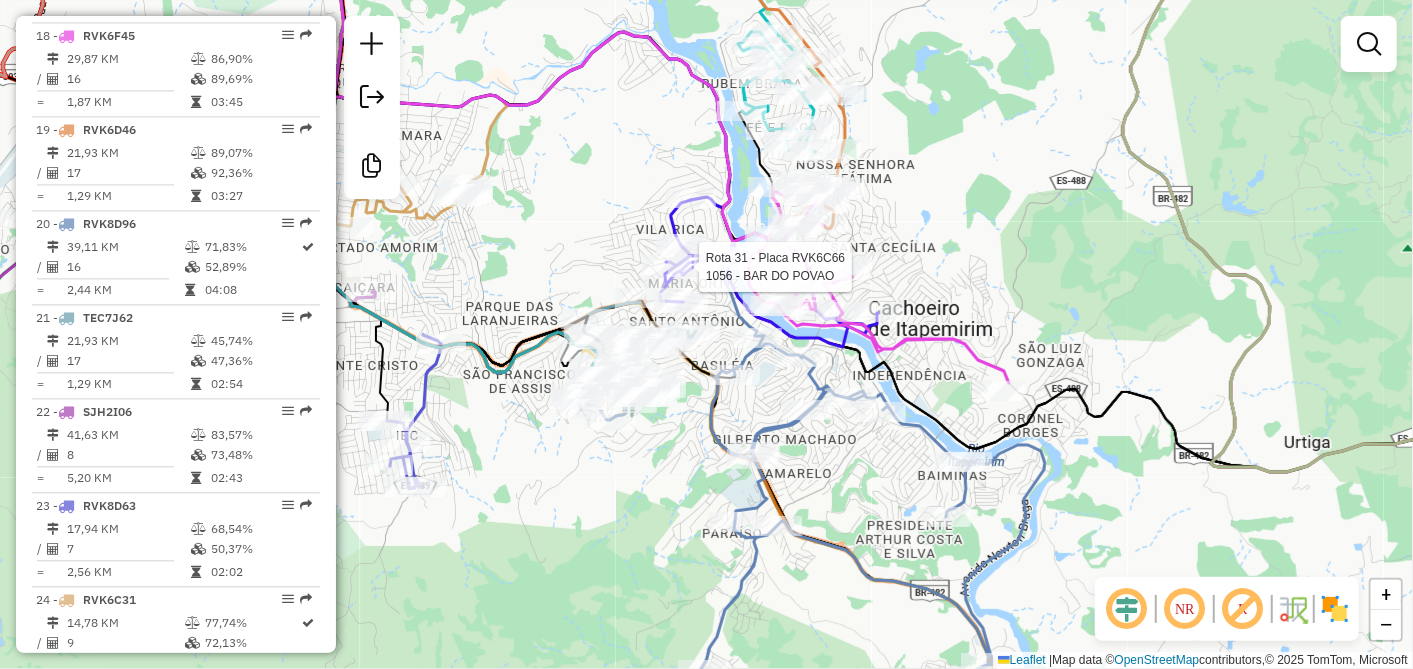 select on "**********" 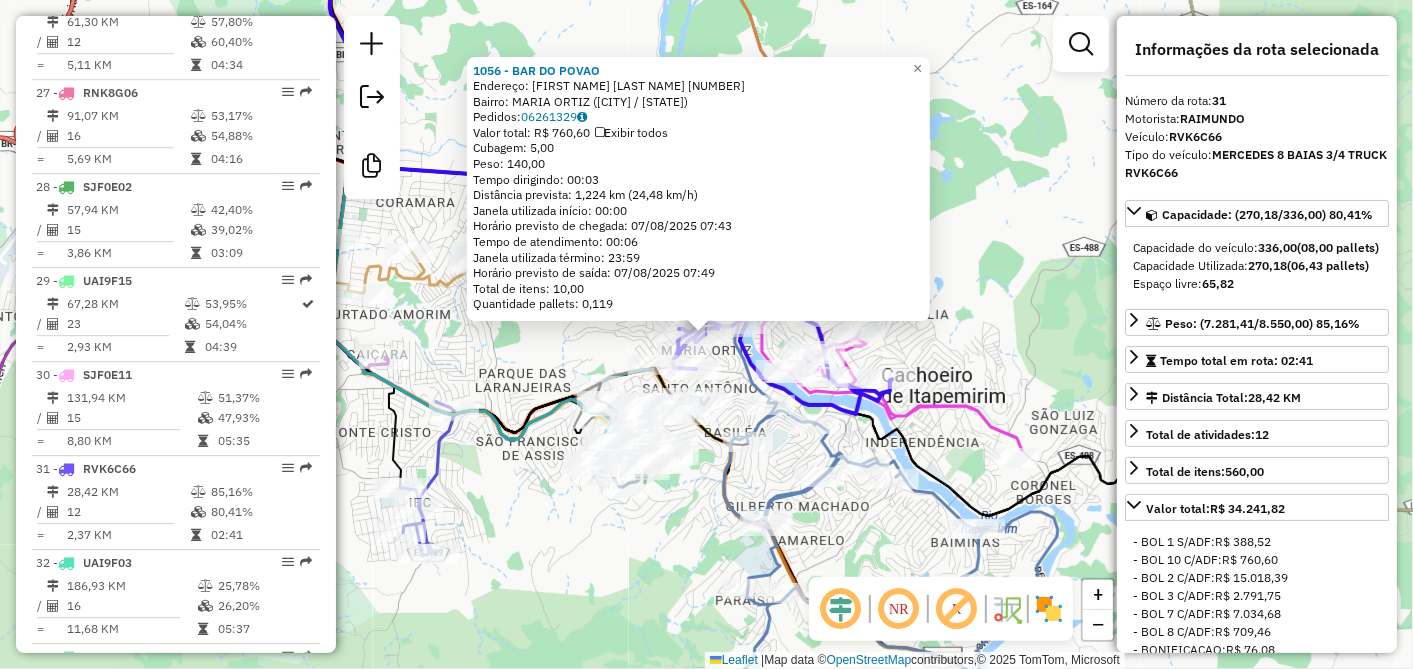 scroll, scrollTop: 3597, scrollLeft: 0, axis: vertical 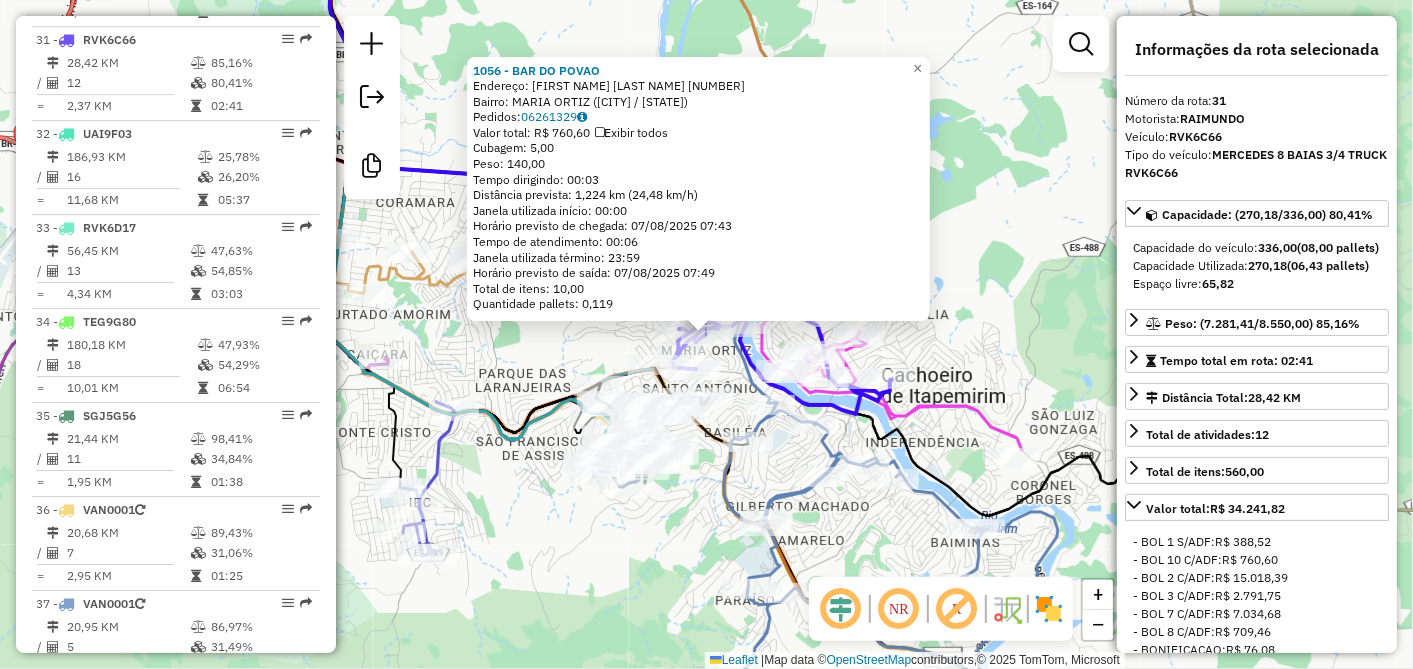 click on "[NUMBER] - [NAME] Endereço: [NAME] [NUMBER] Bairro: [NAME] ([CITY] / [STATE]) Pedidos: [NUMBER] Valor total: R$ [AMOUNT] Exibir todos Cubagem: [NUMBER] Peso: [NUMBER] Tempo dirigindo: [TIME] Distância prevista: [NUMBER] km ([NUMBER] km/h) Janela utilizada início: [TIME] Horário previsto de chegada: [DATE] [TIME] Tempo de atendimento: [TIME] Janela utilizada término: [TIME] Horário previsto de saída: [DATE] [TIME] Total de itens: [NUMBER] Quantidade pallets: [NUMBER] × Janela de atendimento Grade de atendimento Capacidade Transportadoras Veículos Cliente Pedidos Rotas Selecione os dias de semana para filtrar as janelas de atendimento Seg Ter Qua Qui Sex Sáb Dom Informe o período da janela de atendimento: De: Até: Filtrar exatamente a janela do cliente Considerar janela de atendimento padrão Selecione os dias de semana para filtrar as grades de atendimento Seg Ter Qua Qui Sex Sáb Dom Peso mínimo: Peso máximo: De: +" 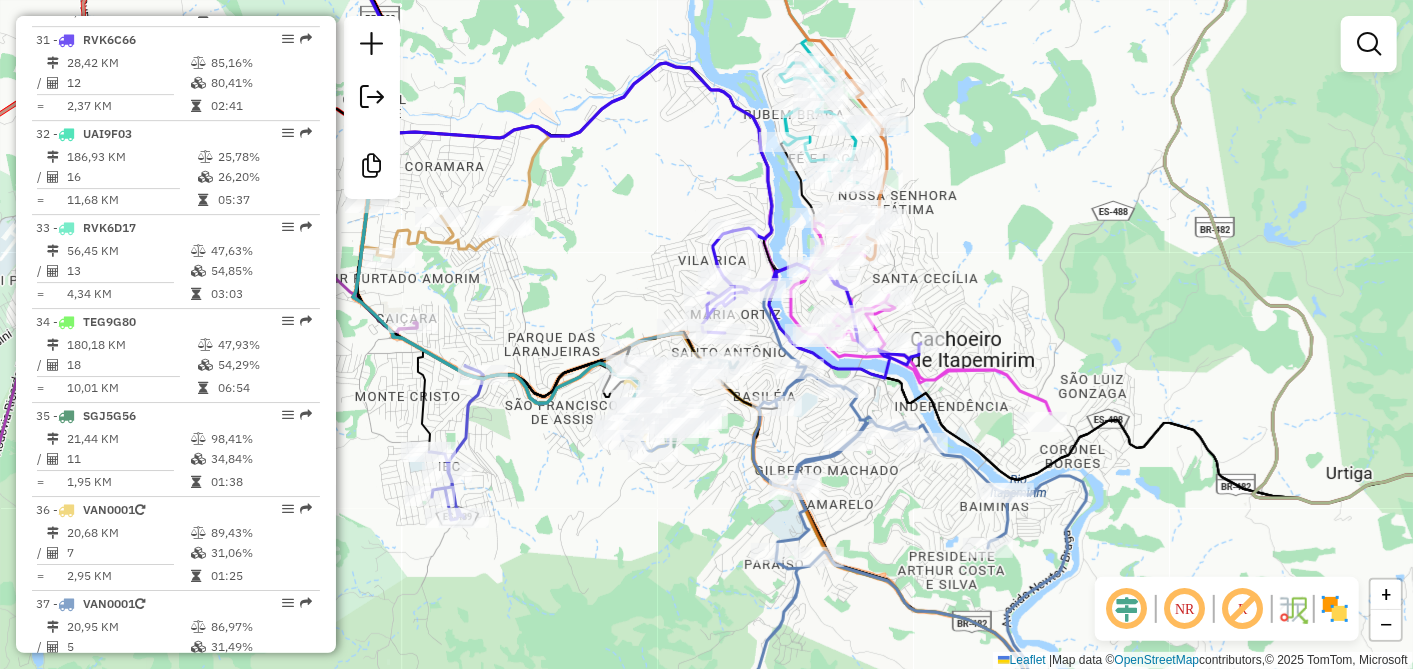drag, startPoint x: 951, startPoint y: 348, endPoint x: 1011, endPoint y: 305, distance: 73.817345 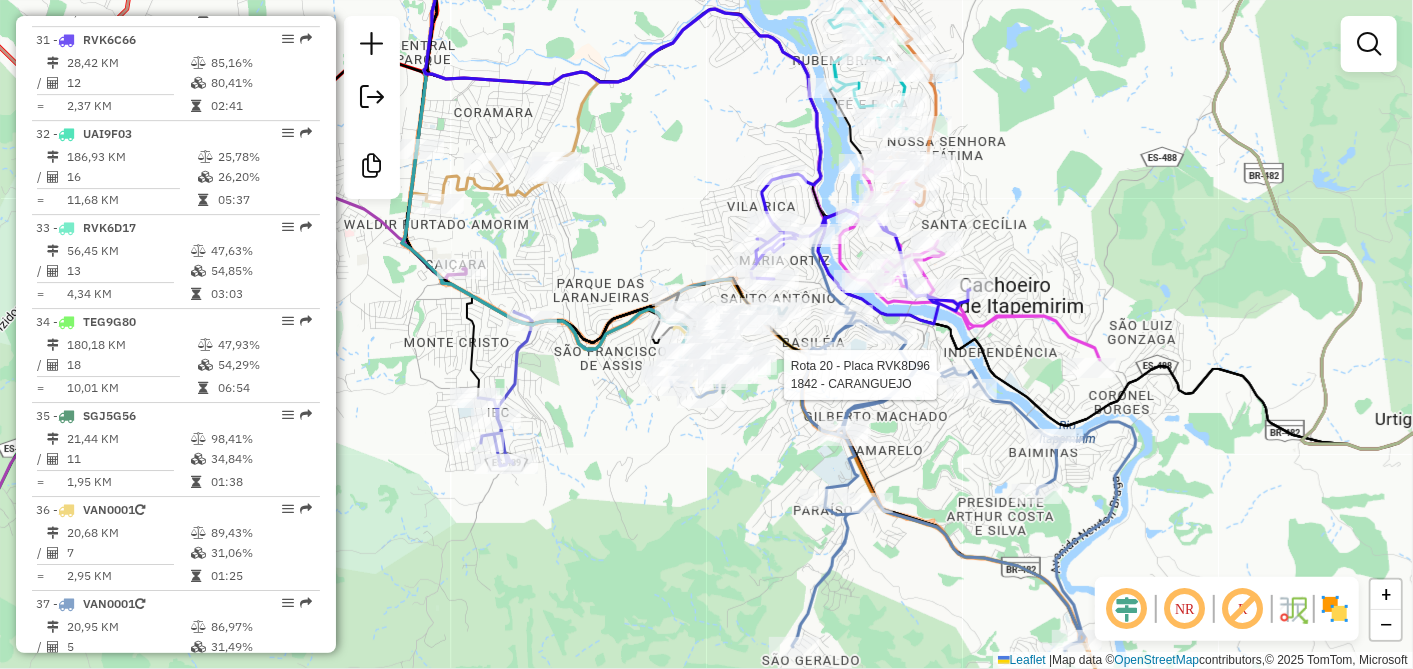 select on "**********" 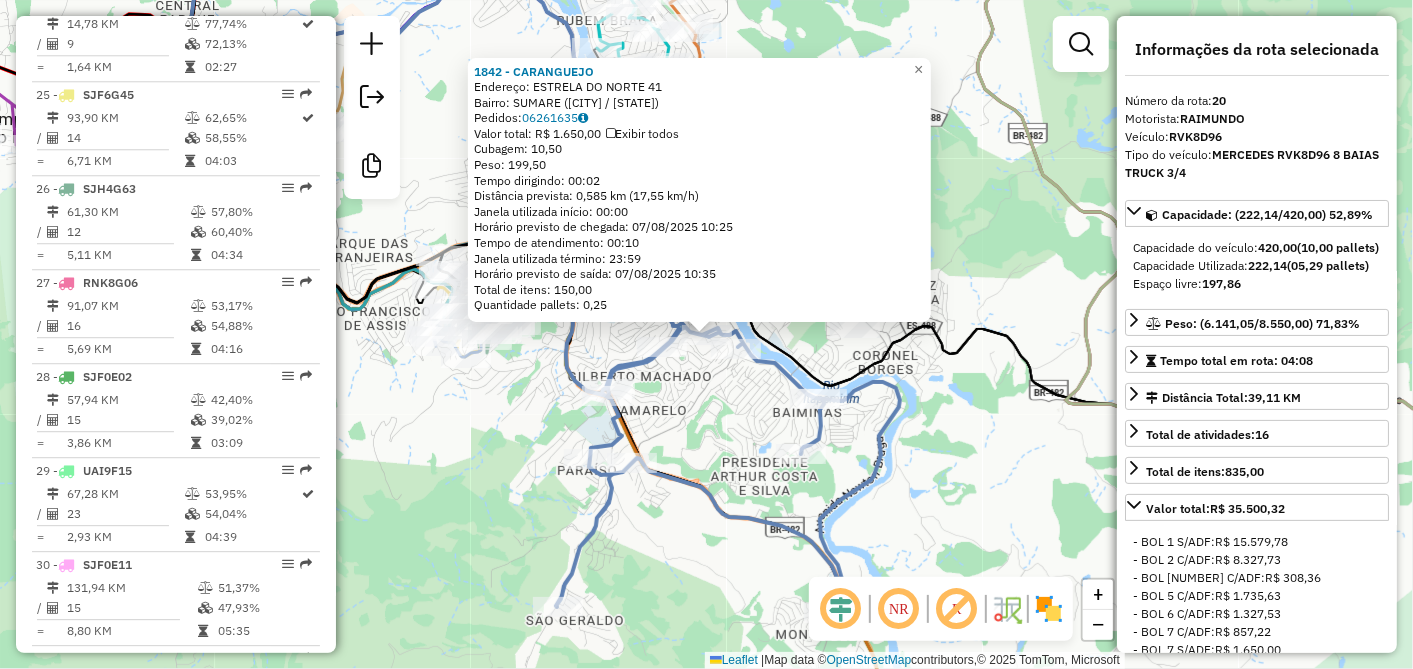 scroll, scrollTop: 2566, scrollLeft: 0, axis: vertical 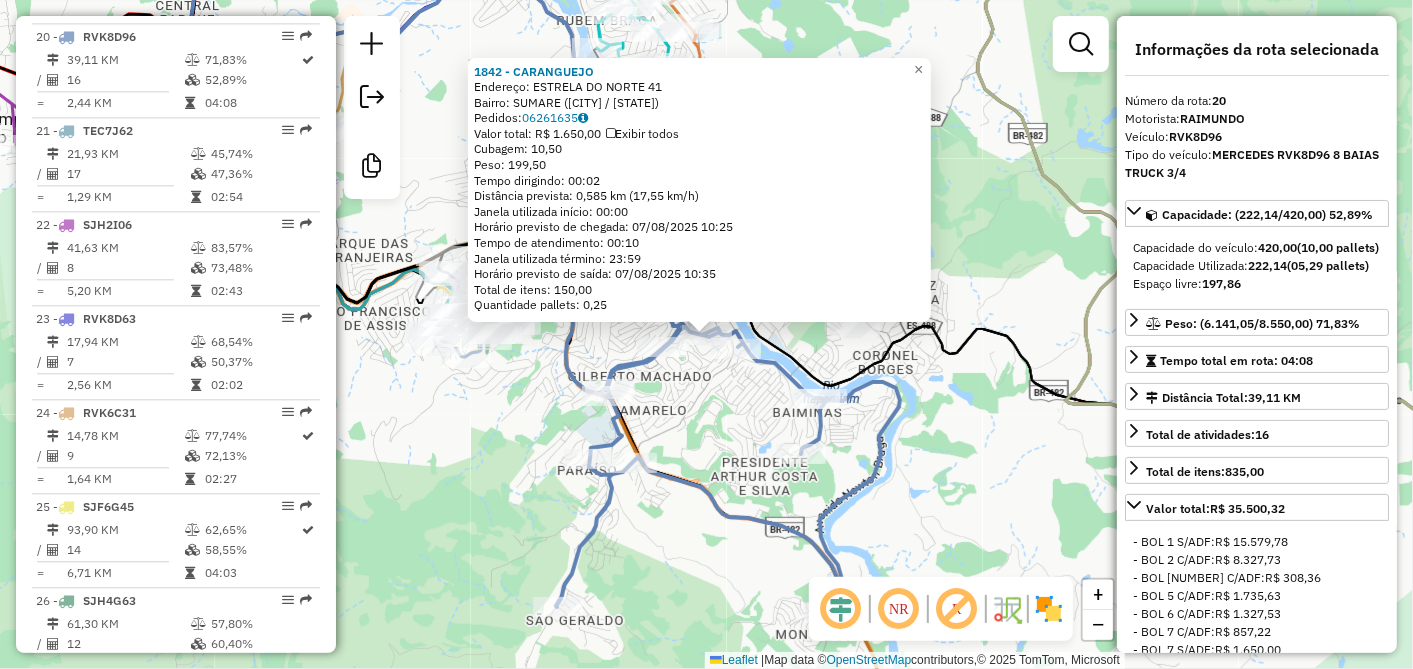 drag, startPoint x: 520, startPoint y: 422, endPoint x: 789, endPoint y: 417, distance: 269.04648 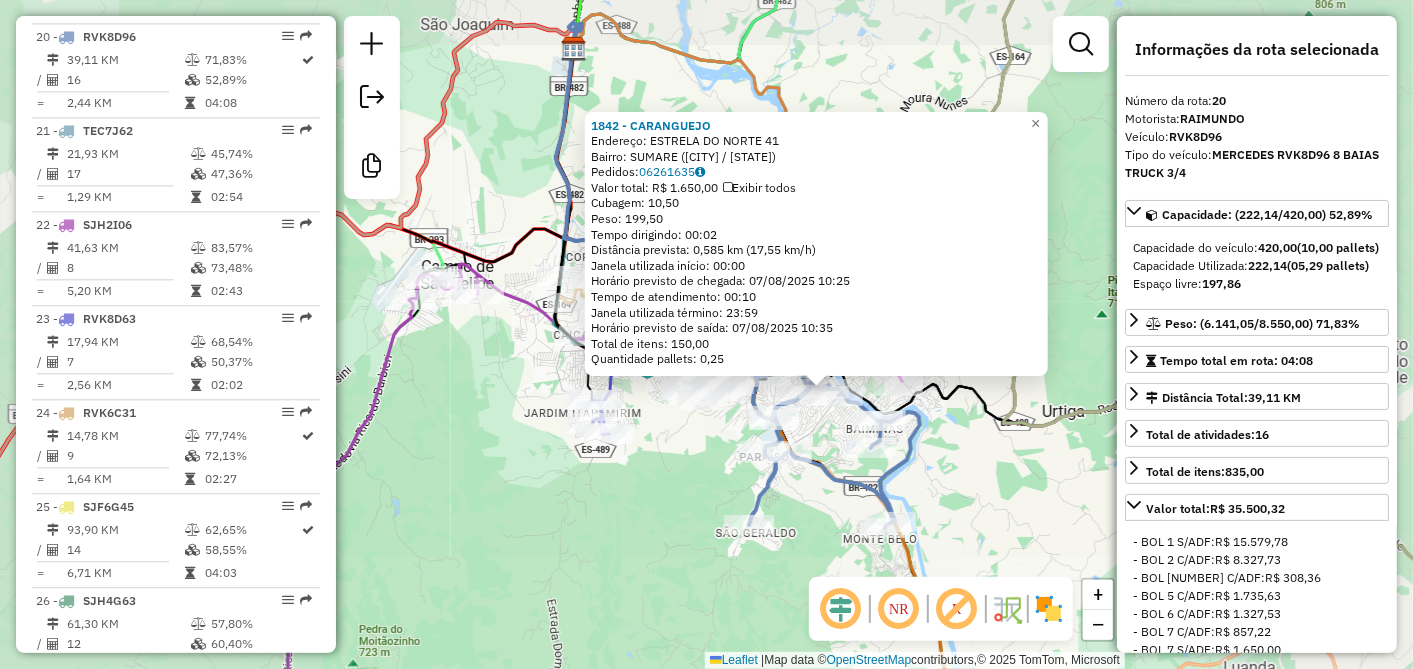 click on "[NUMBER] - [NAME] Endereço: [STREET] [NUMBER] Bairro: [NAME] ([CITY] / [STATE]) Pedidos: [NUMBER] Valor total: R$ [AMOUNT] Exibir todos Cubagem: [NUMBER] Peso: [NUMBER] Tempo dirigindo: [TIME] Distância prevista: [NUMBER] km ([NUMBER] km/h) Janela utilizada início: [TIME] Horário previsto de chegada: [DATE] [TIME] Tempo de atendimento: [TIME] Janela utilizada término: [TIME] Horário previsto de saída: [DATE] [TIME] Total de itens: [NUMBER] Quantidade pallets: [NUMBER] × Janela de atendimento Grade de atendimento Capacidade Transportadoras Veículos Cliente Pedidos Rotas Selecione os dias de semana para filtrar as janelas de atendimento Seg Ter Qua Qui Sex Sáb Dom Informe o período da janela de atendimento: De: Até: Filtrar exatamente a janela do cliente Considerar janela de atendimento padrão Selecione os dias de semana para filtrar as grades de atendimento Seg Ter Qua Qui Sex Sáb Dom Clientes fora do dia de atendimento selecionado +" 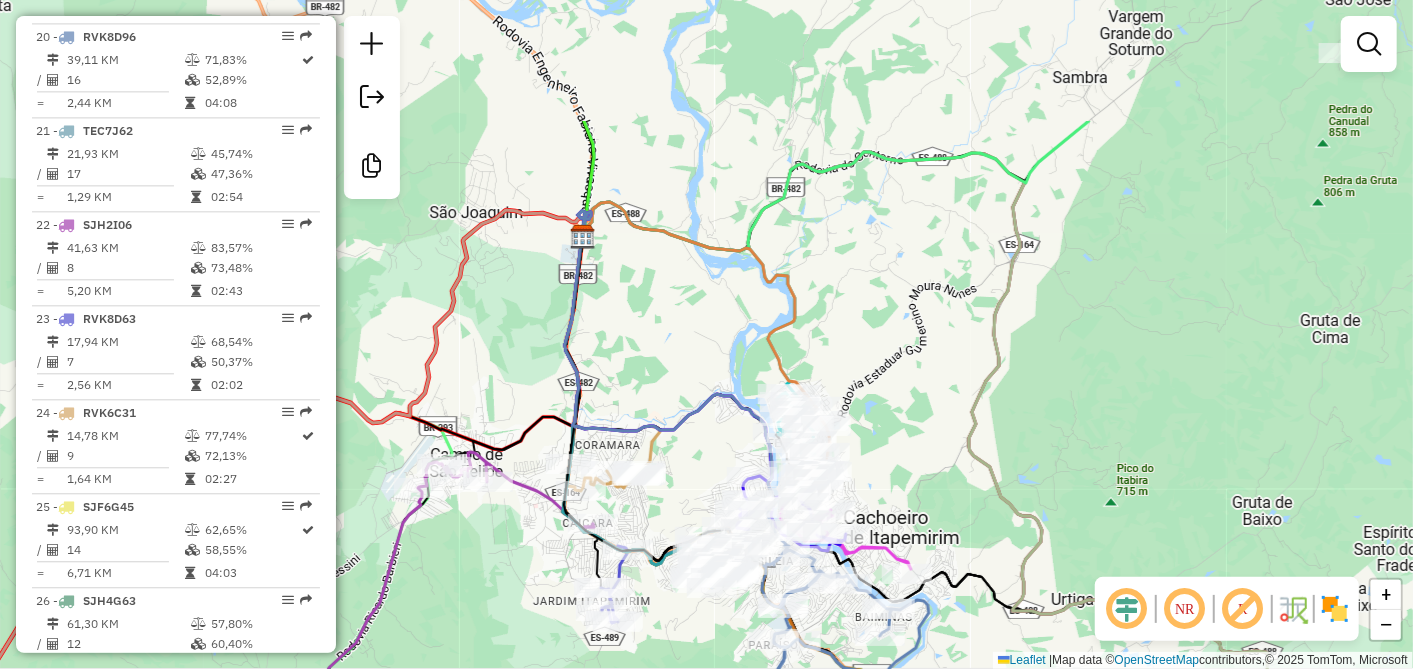 drag, startPoint x: 431, startPoint y: 400, endPoint x: 443, endPoint y: 717, distance: 317.22705 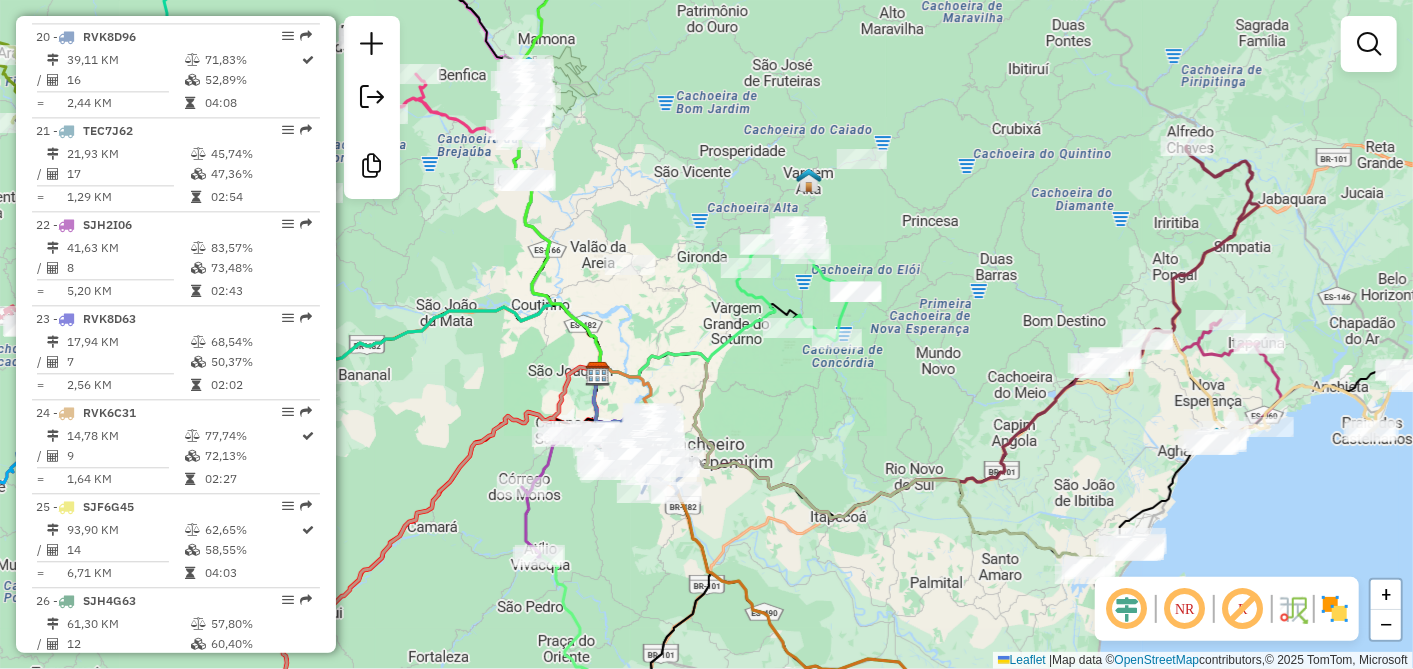 drag, startPoint x: 654, startPoint y: 179, endPoint x: 794, endPoint y: 640, distance: 481.78937 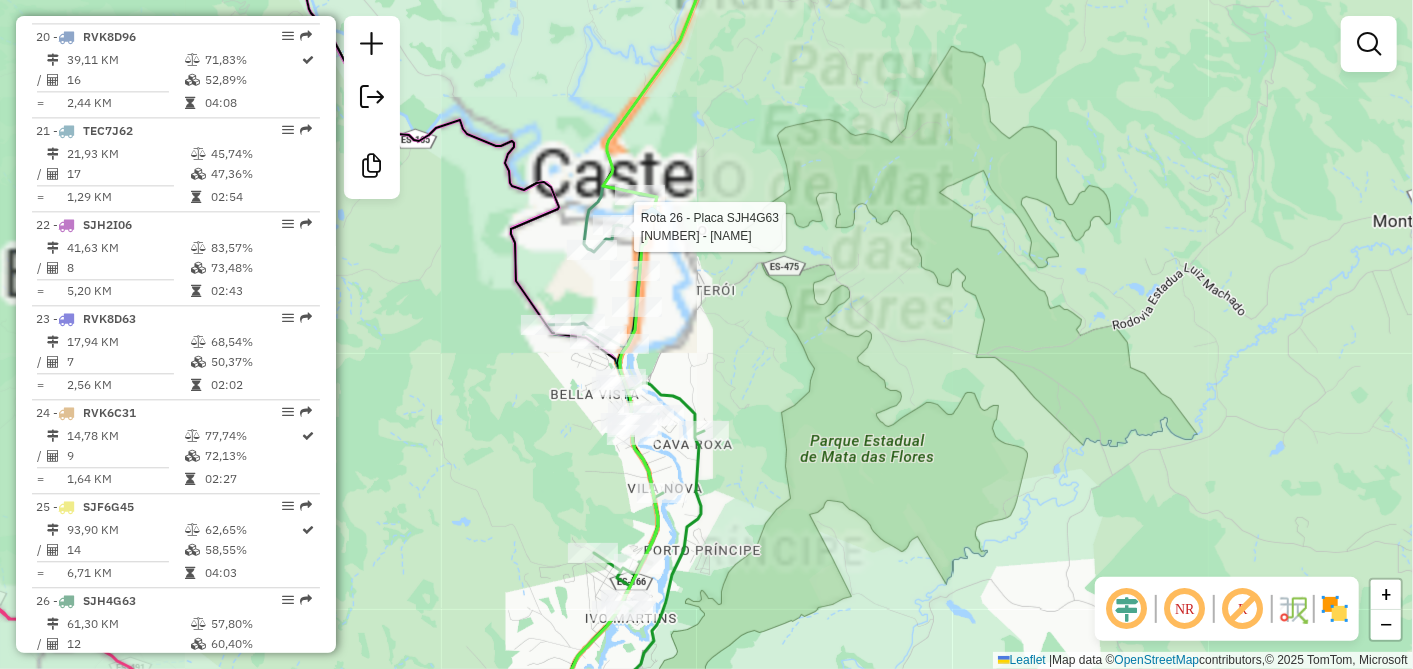 select on "**********" 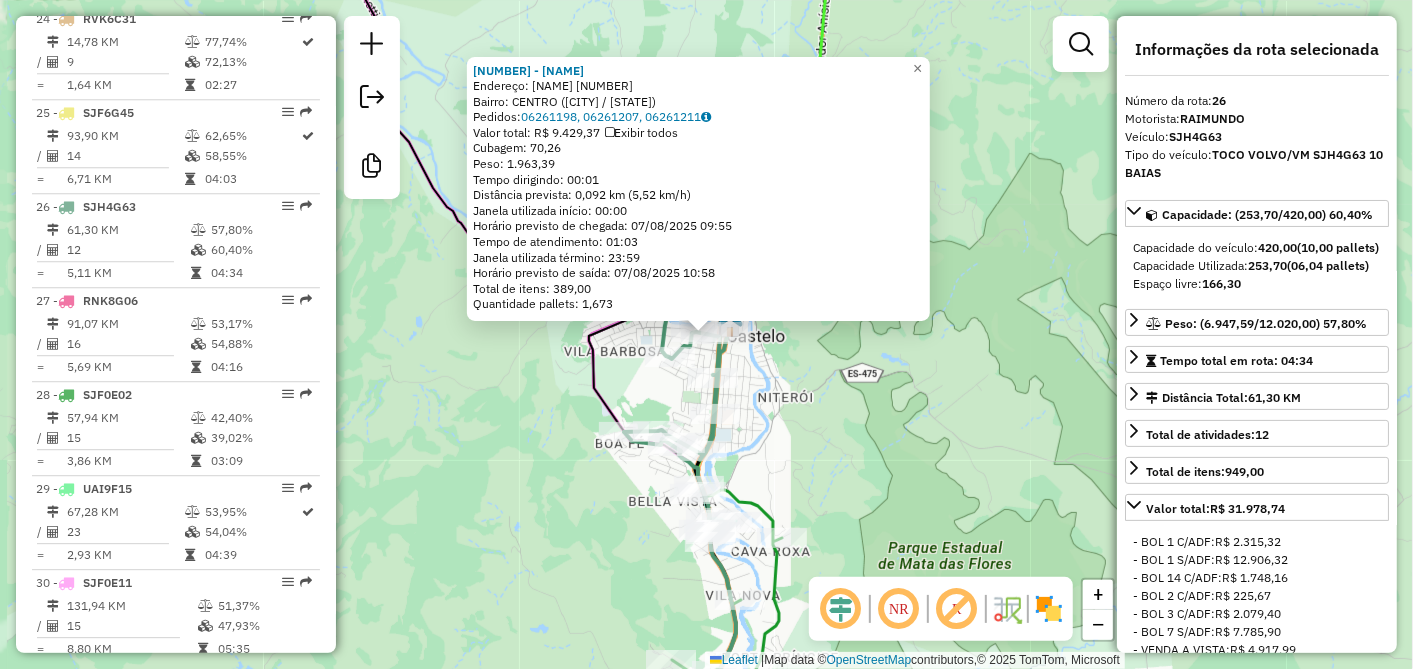 scroll, scrollTop: 3128, scrollLeft: 0, axis: vertical 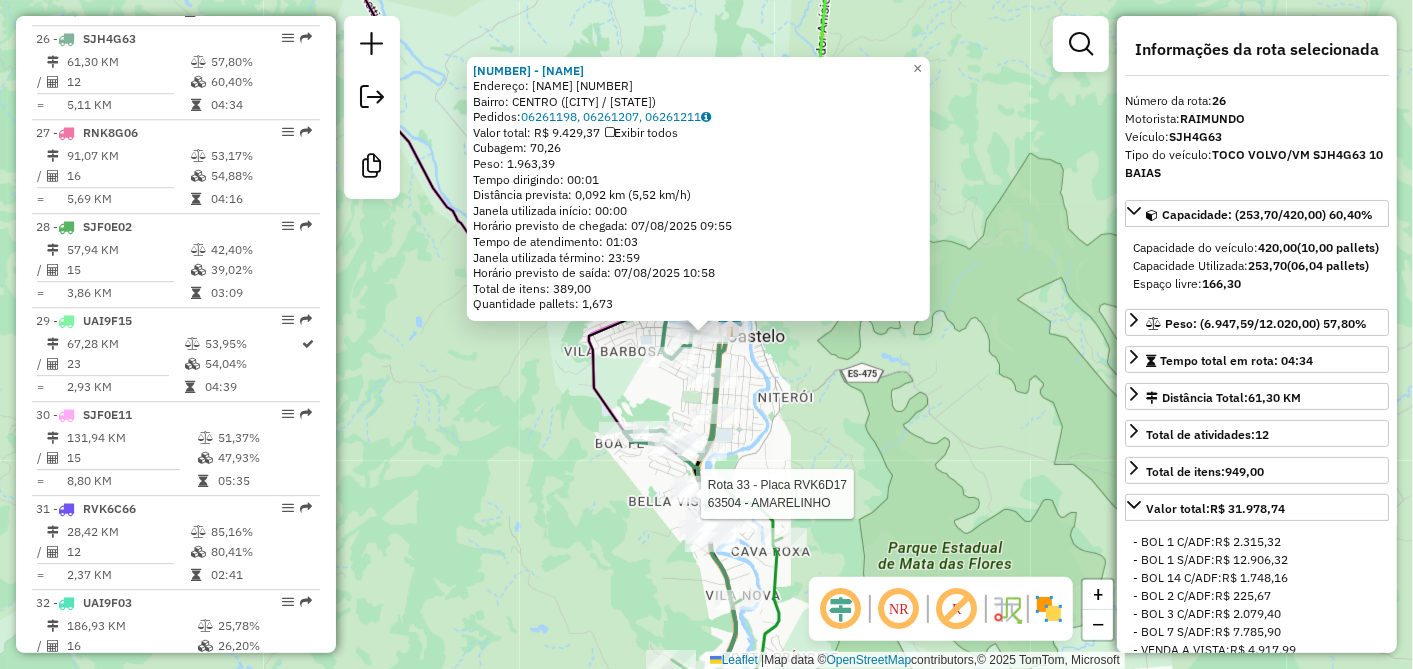 click 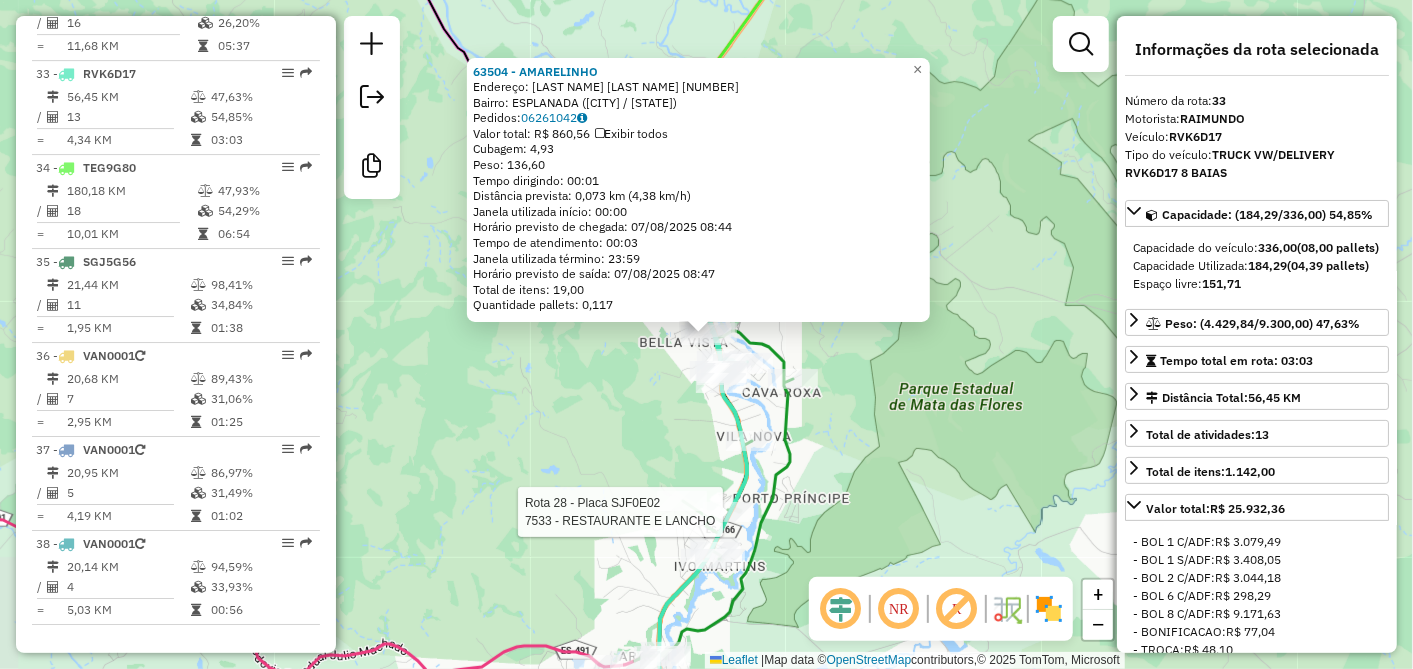 scroll, scrollTop: 3783, scrollLeft: 0, axis: vertical 